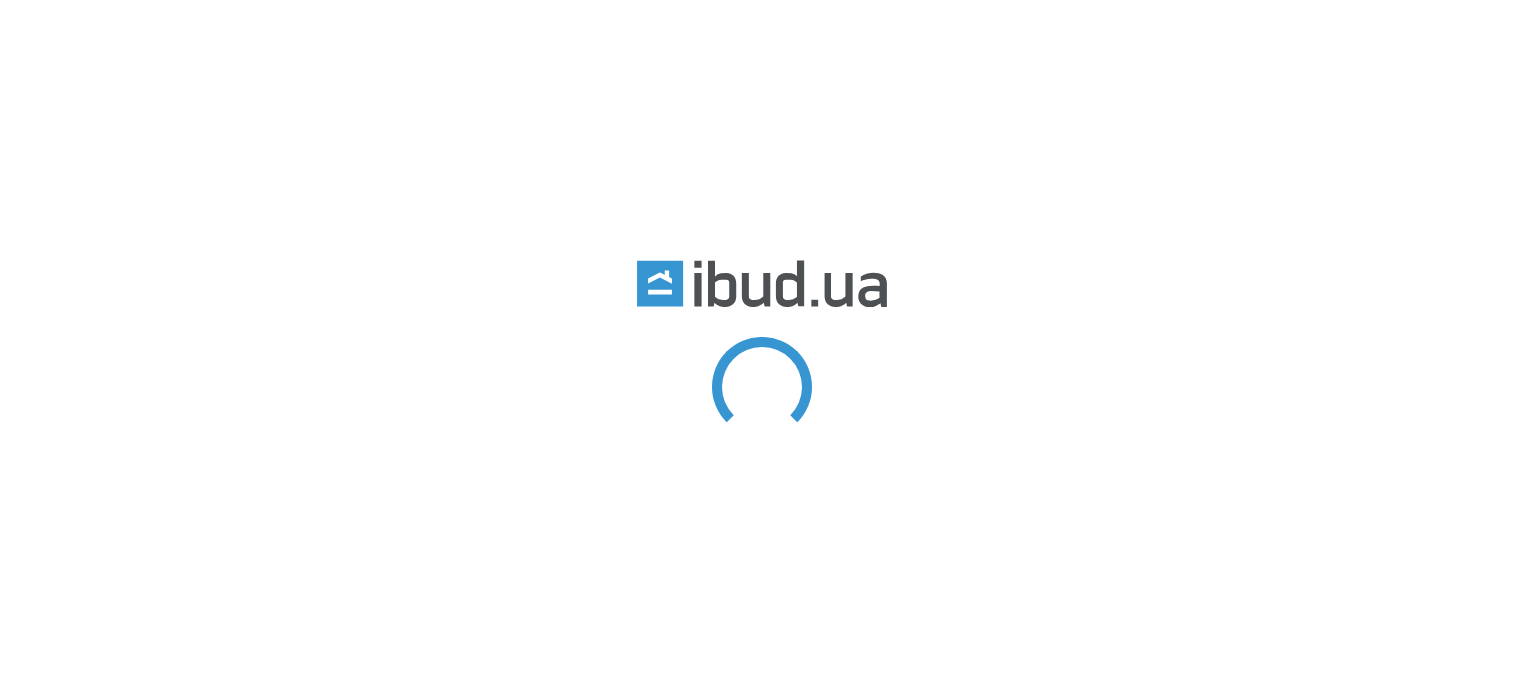 scroll, scrollTop: 0, scrollLeft: 0, axis: both 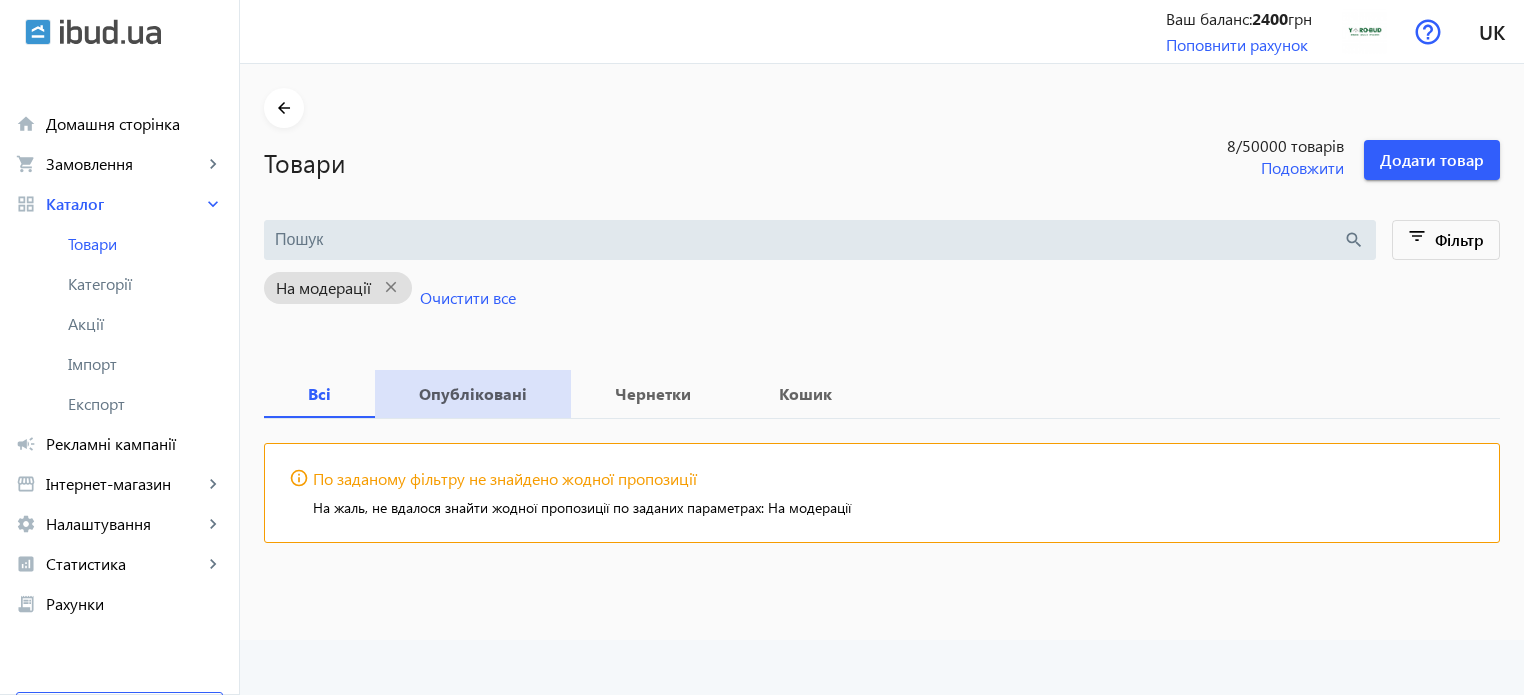 click on "Опубліковані" at bounding box center (473, 394) 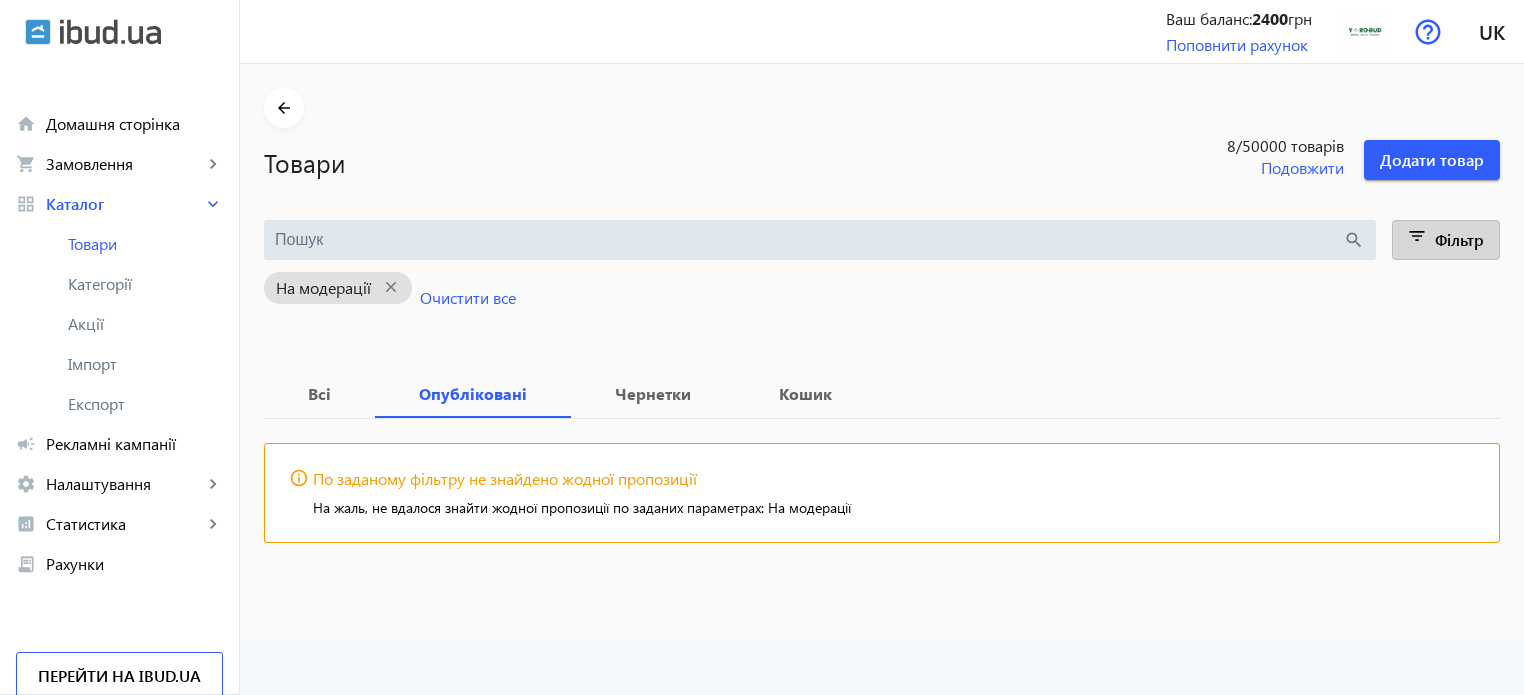 click on "filter_list" 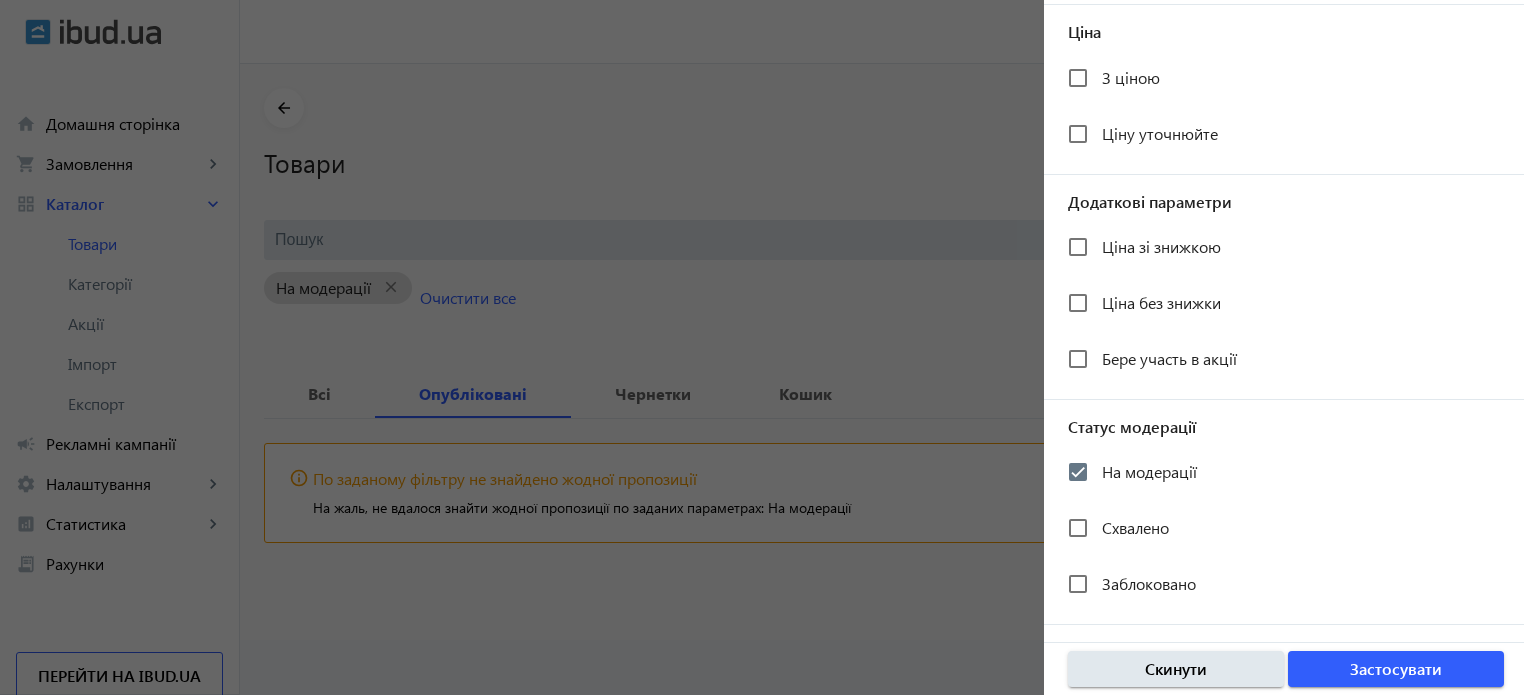 scroll, scrollTop: 401, scrollLeft: 0, axis: vertical 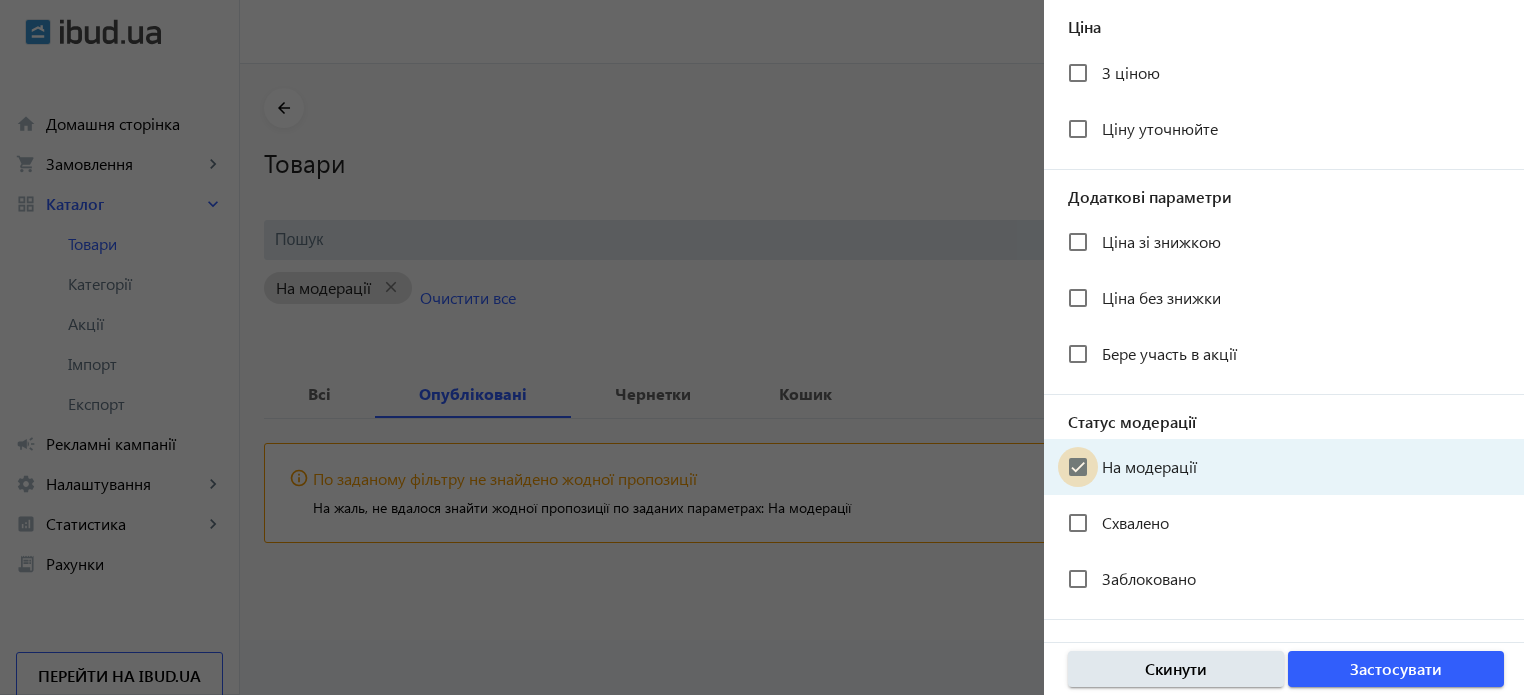 click on "На модерації" at bounding box center [1078, 467] 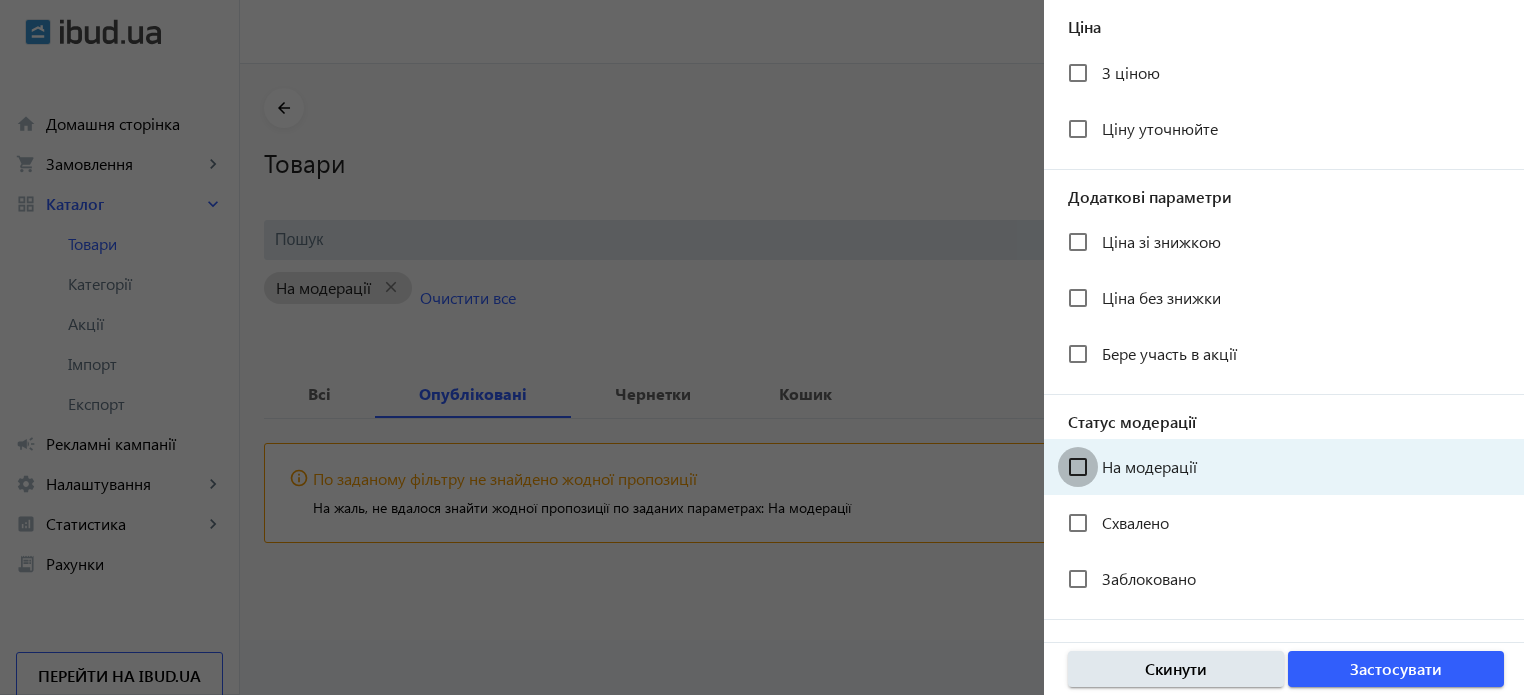 checkbox on "false" 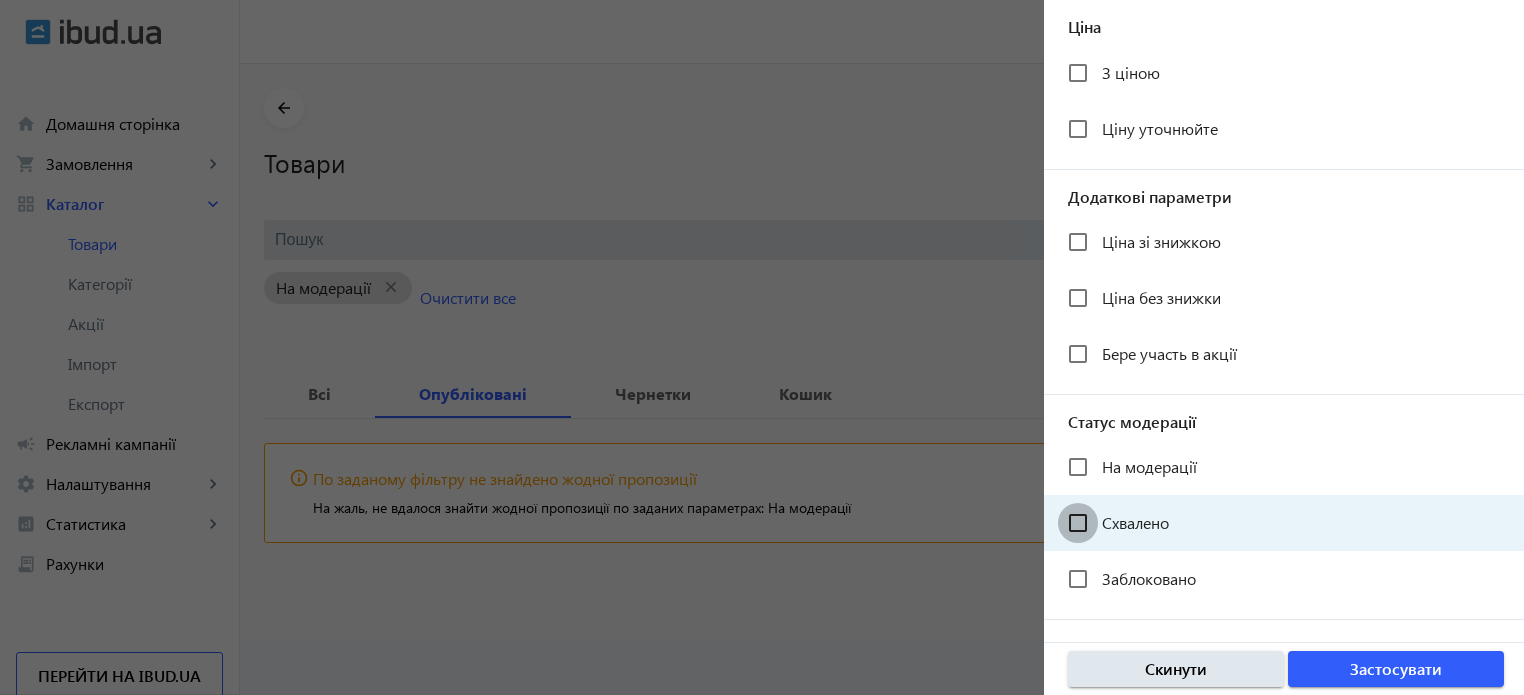 click on "Схвалено" at bounding box center [1078, 523] 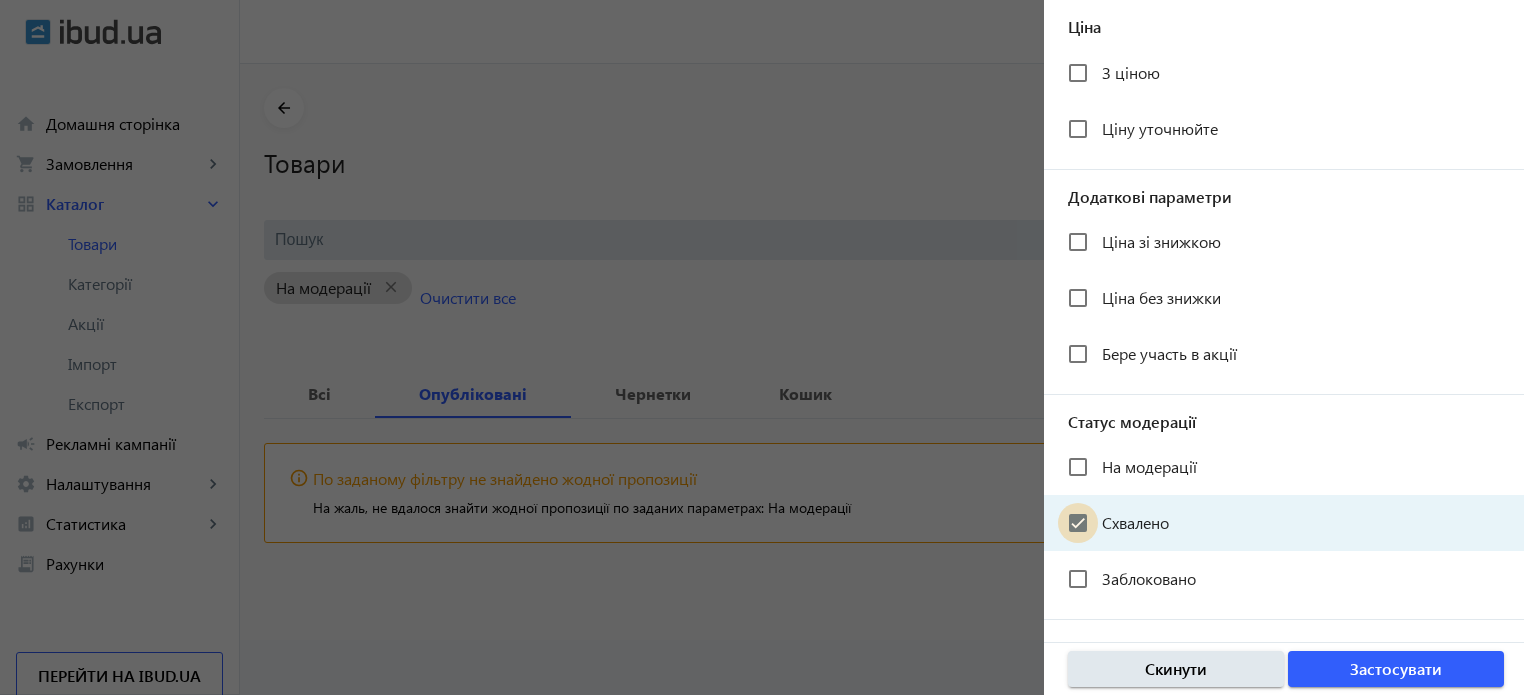 checkbox on "true" 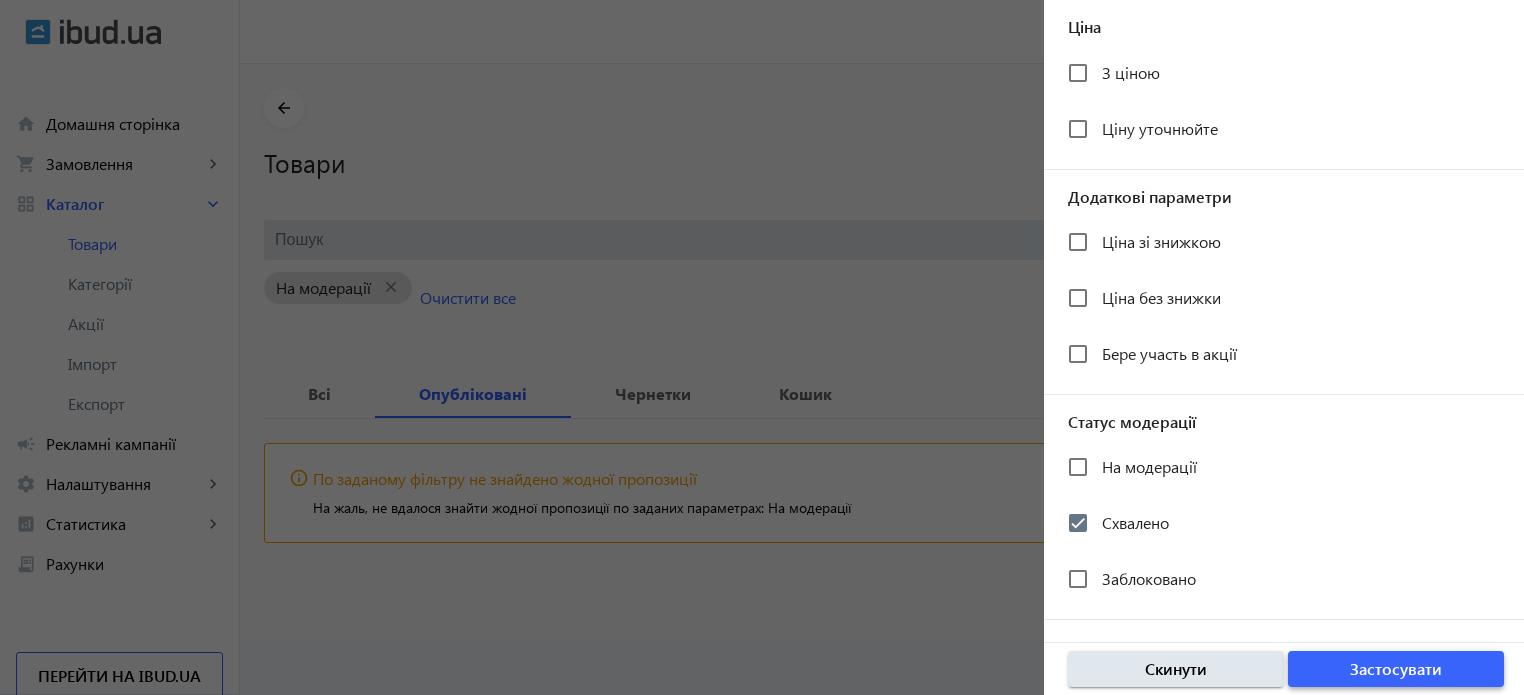 click on "Застосувати" 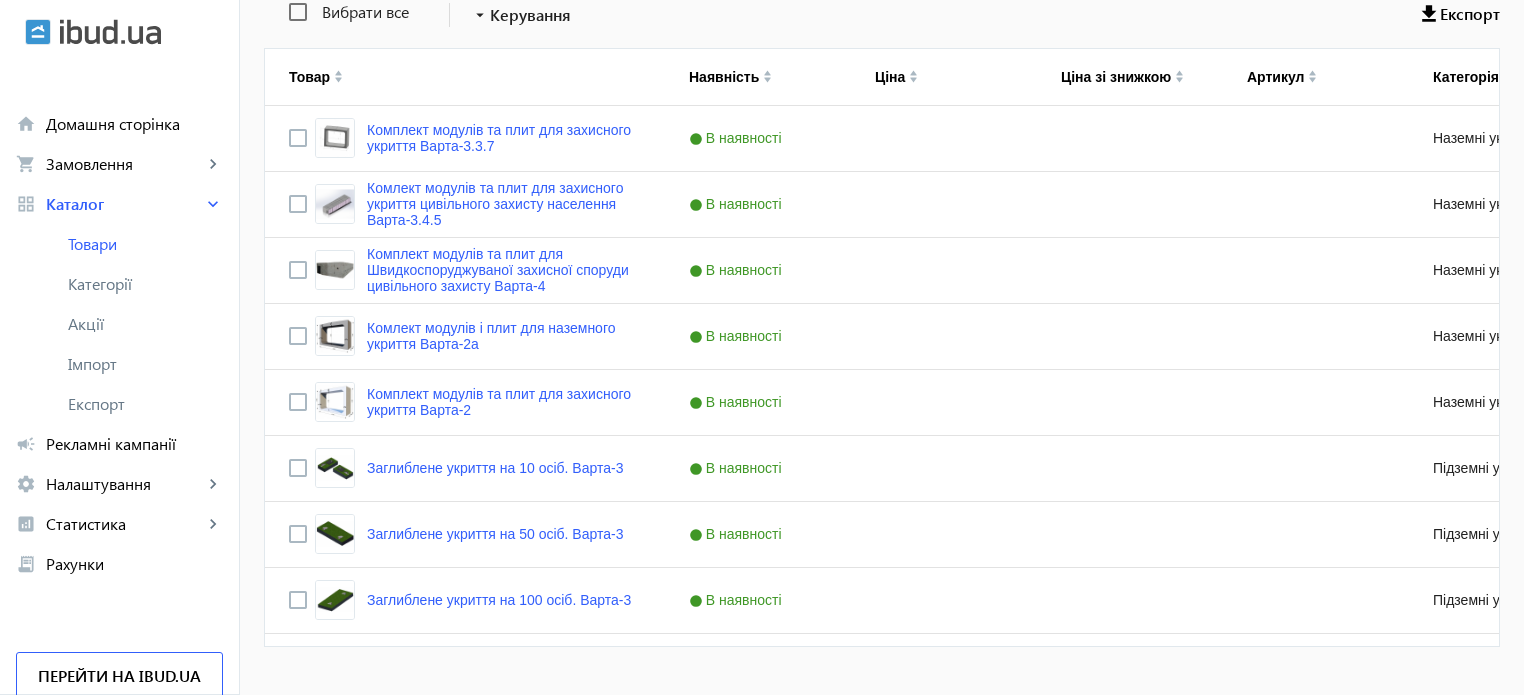 scroll, scrollTop: 512, scrollLeft: 0, axis: vertical 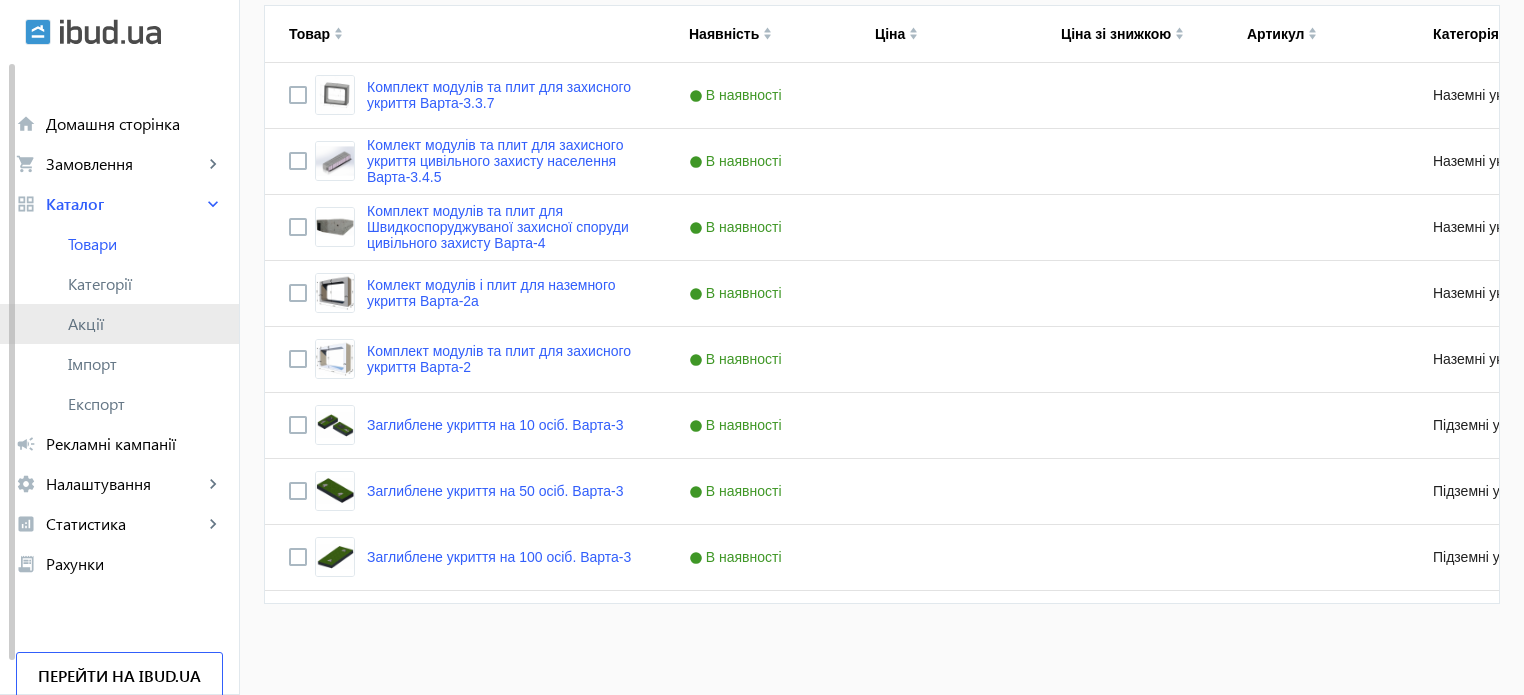 click on "Акції" 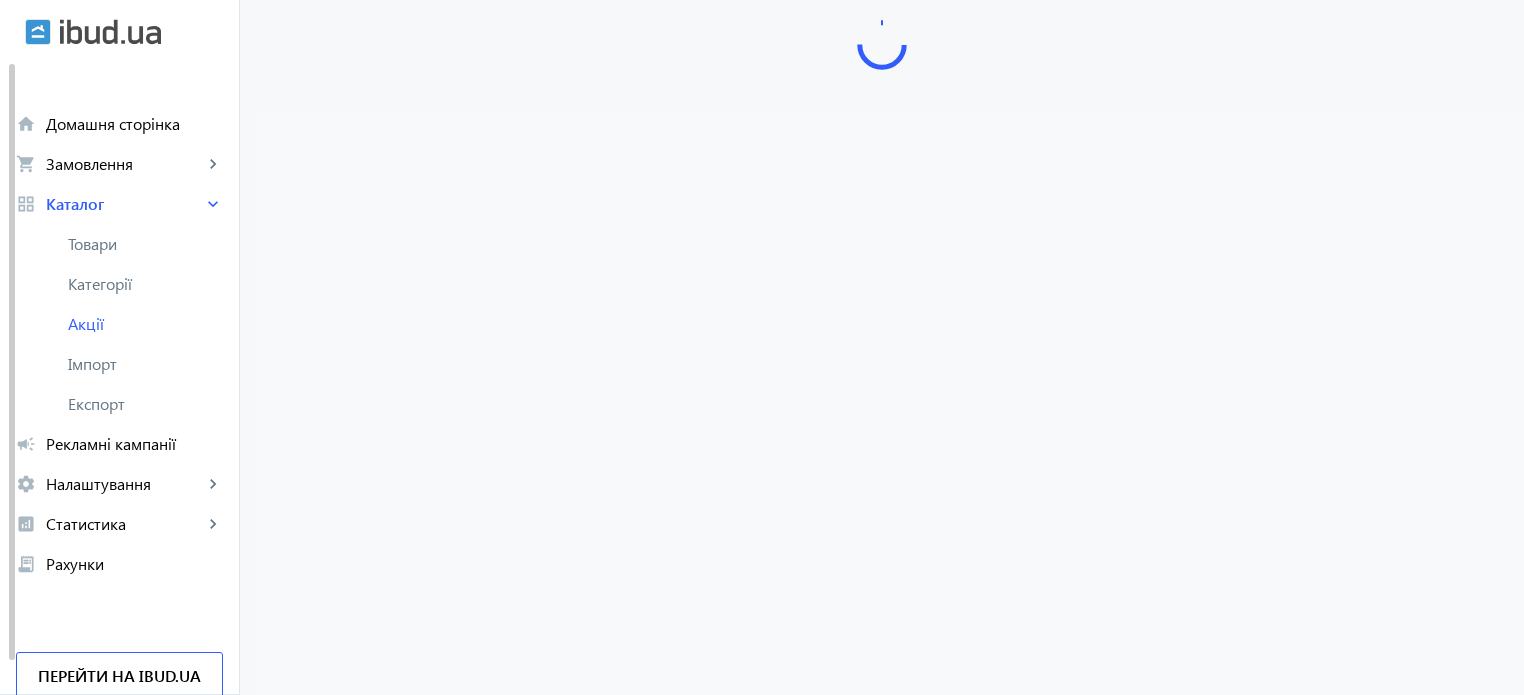 scroll, scrollTop: 0, scrollLeft: 0, axis: both 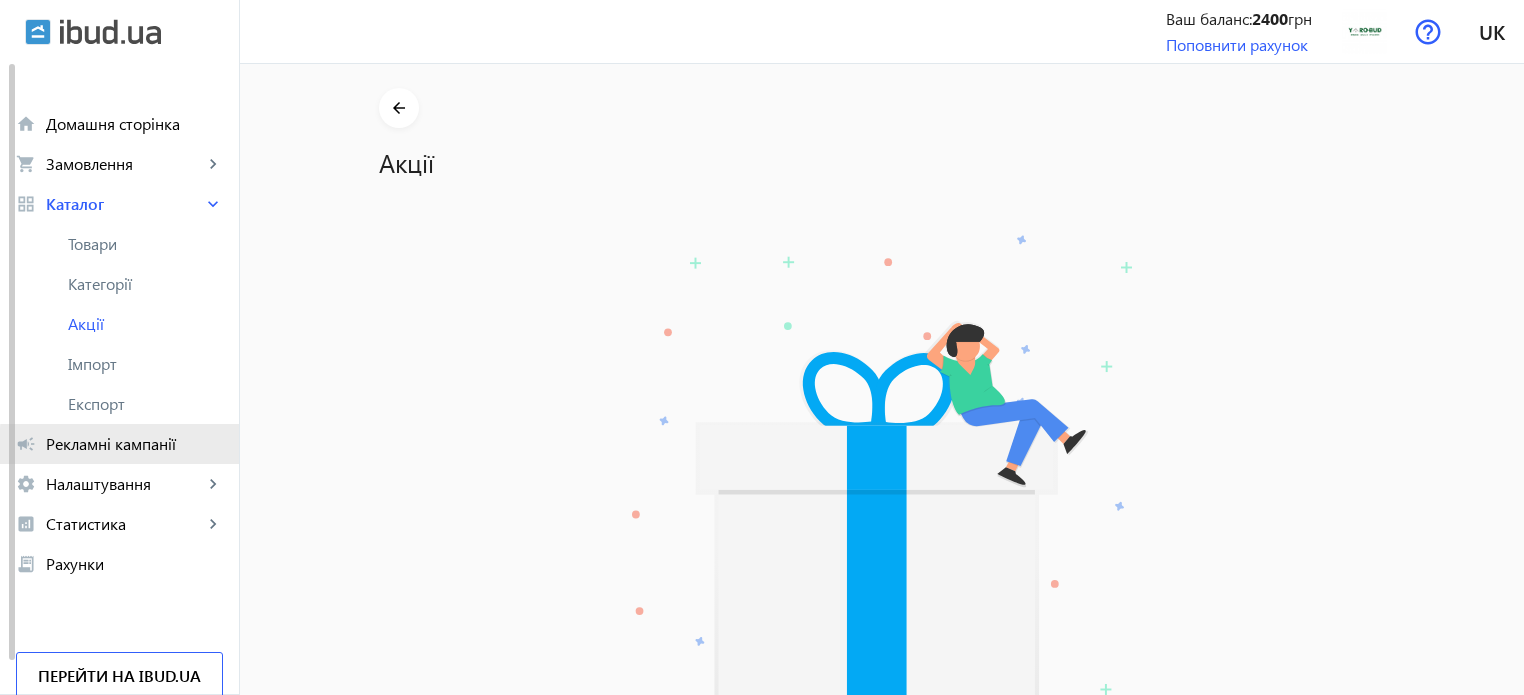 click on "Рекламні кампанії" 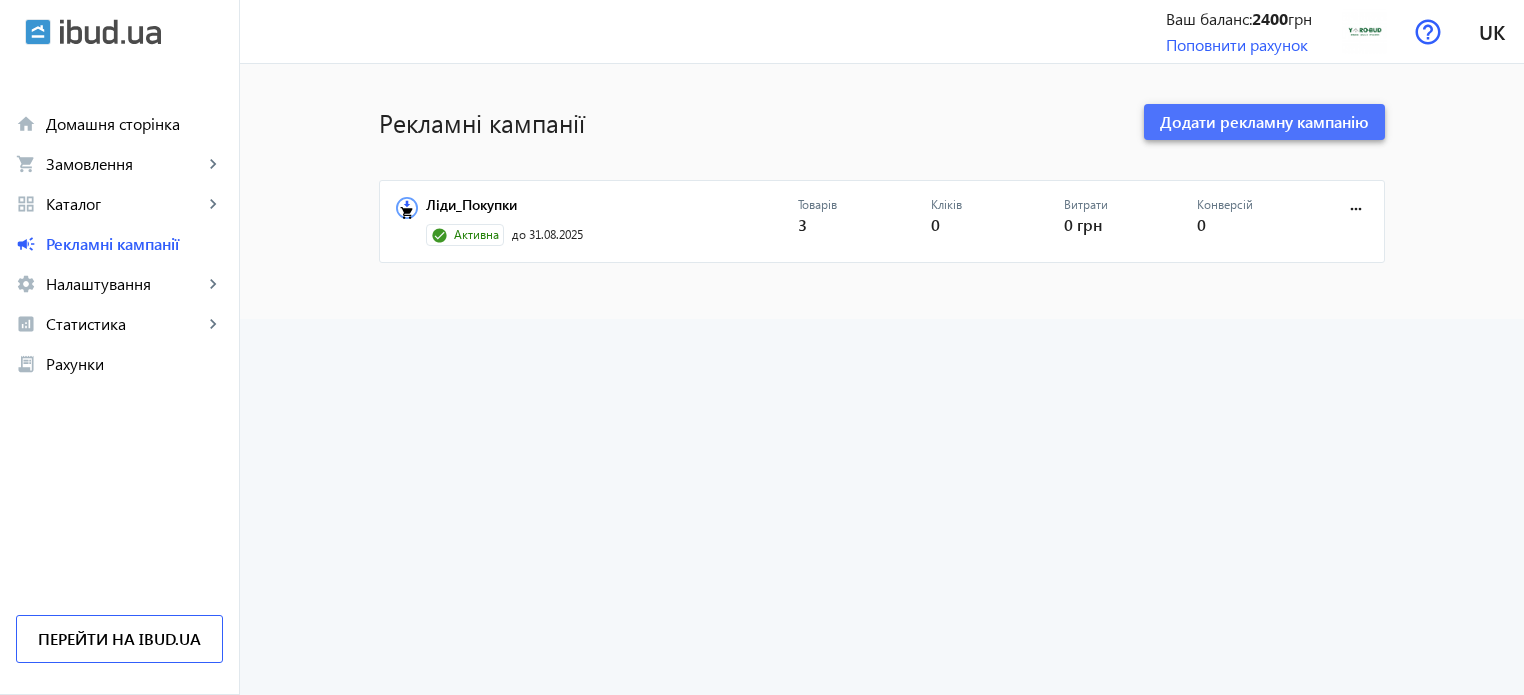 click on "Додати рекламну кампанію" 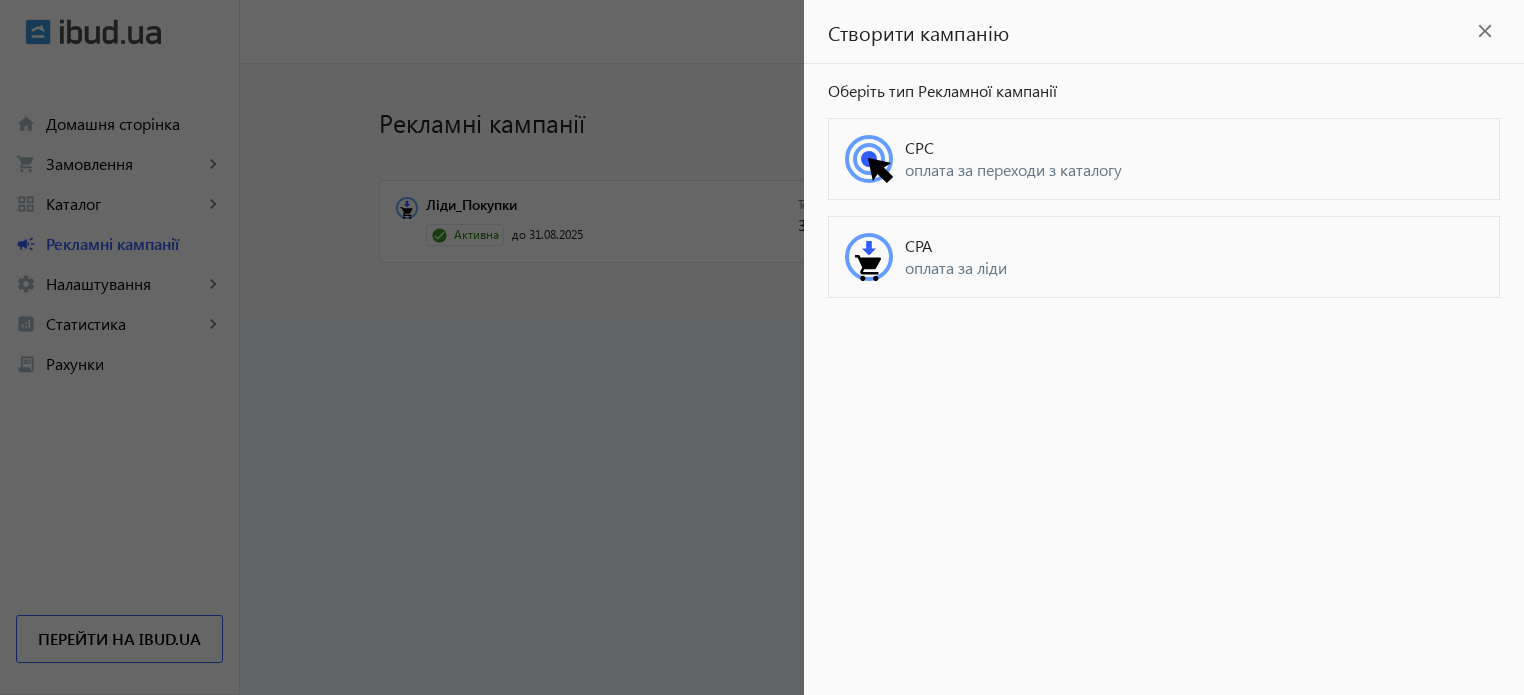 click on "оплата за ліди" 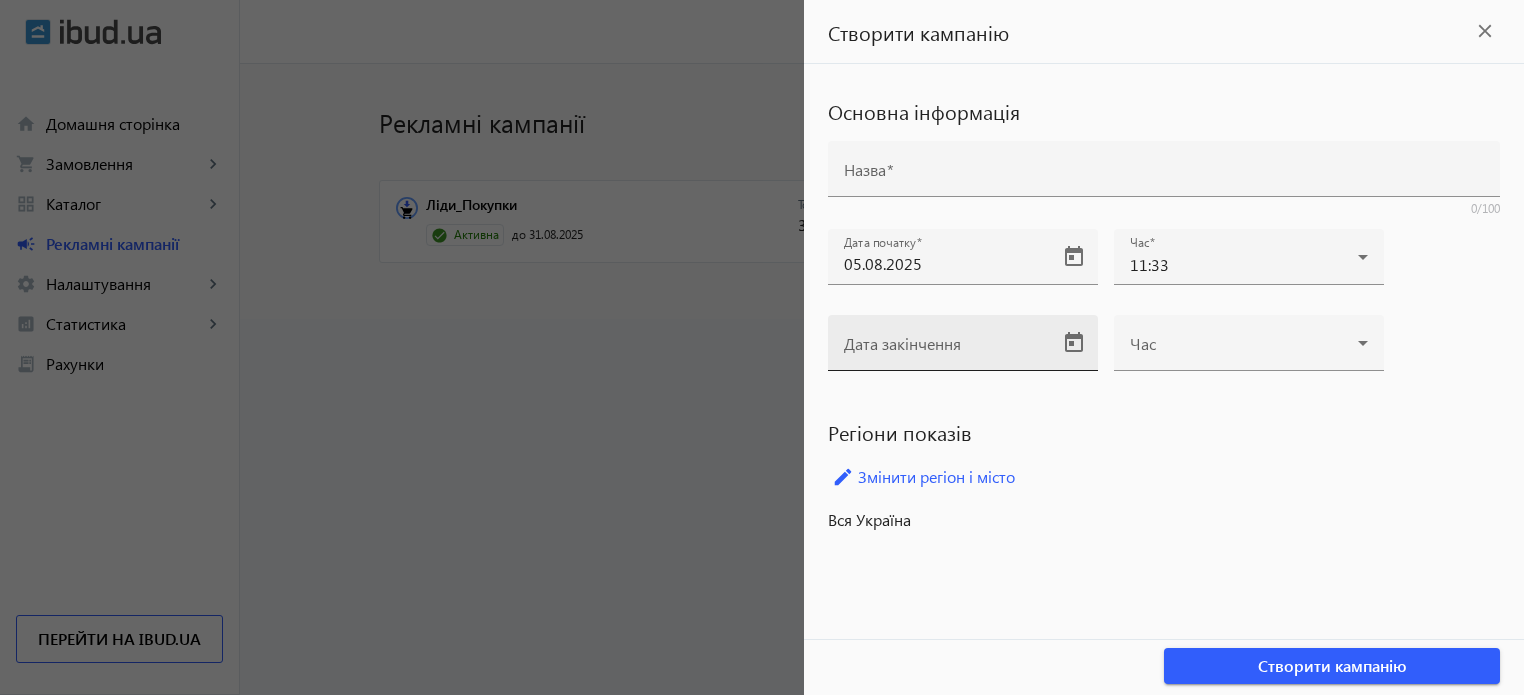 click on "Дата закінчення" at bounding box center [902, 343] 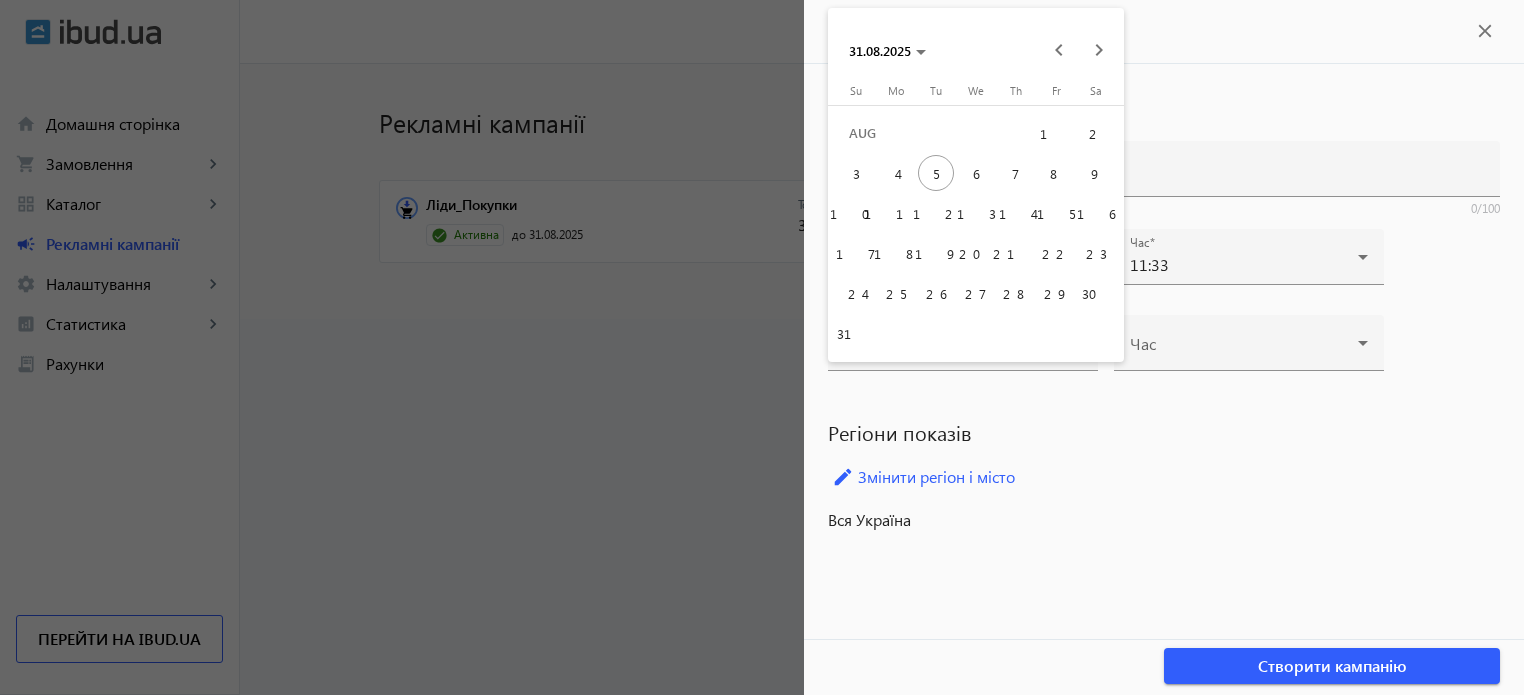 click on "31" at bounding box center [856, 333] 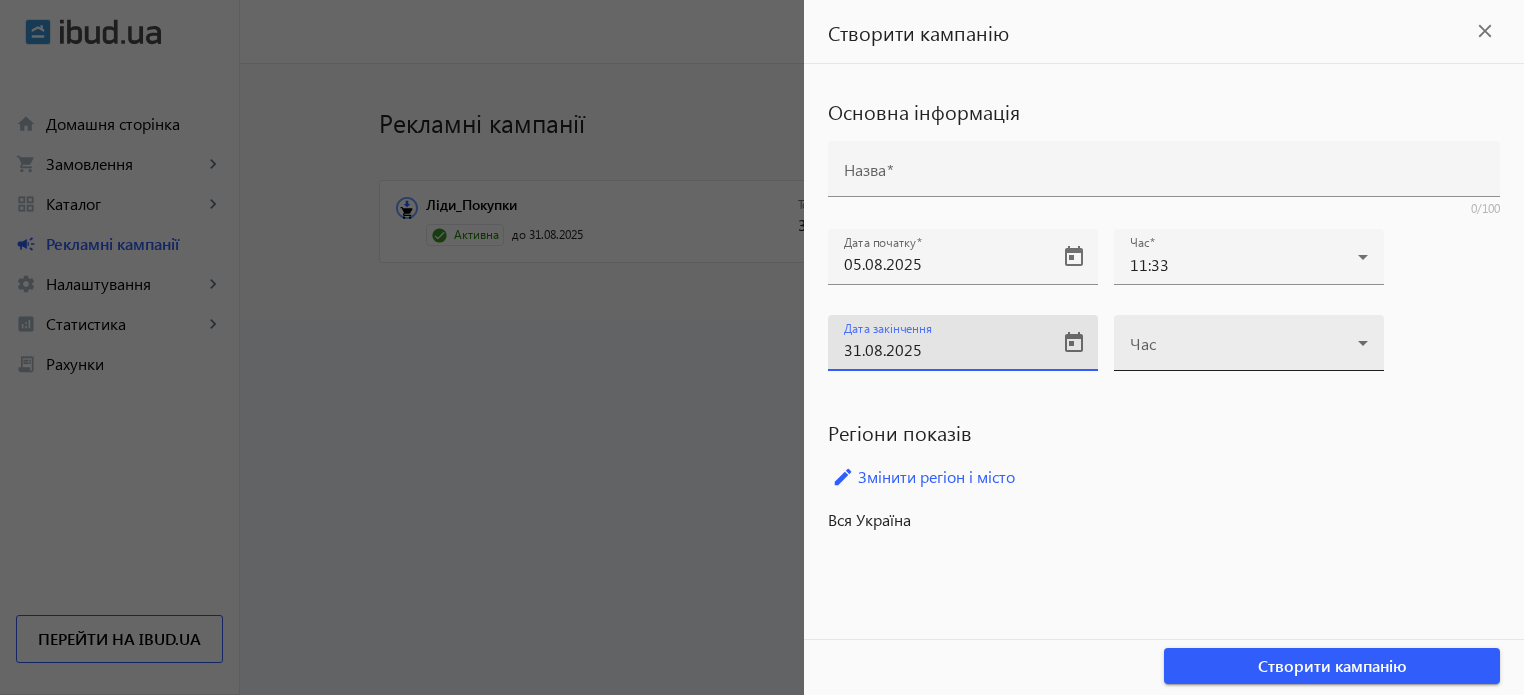 click on "Час" 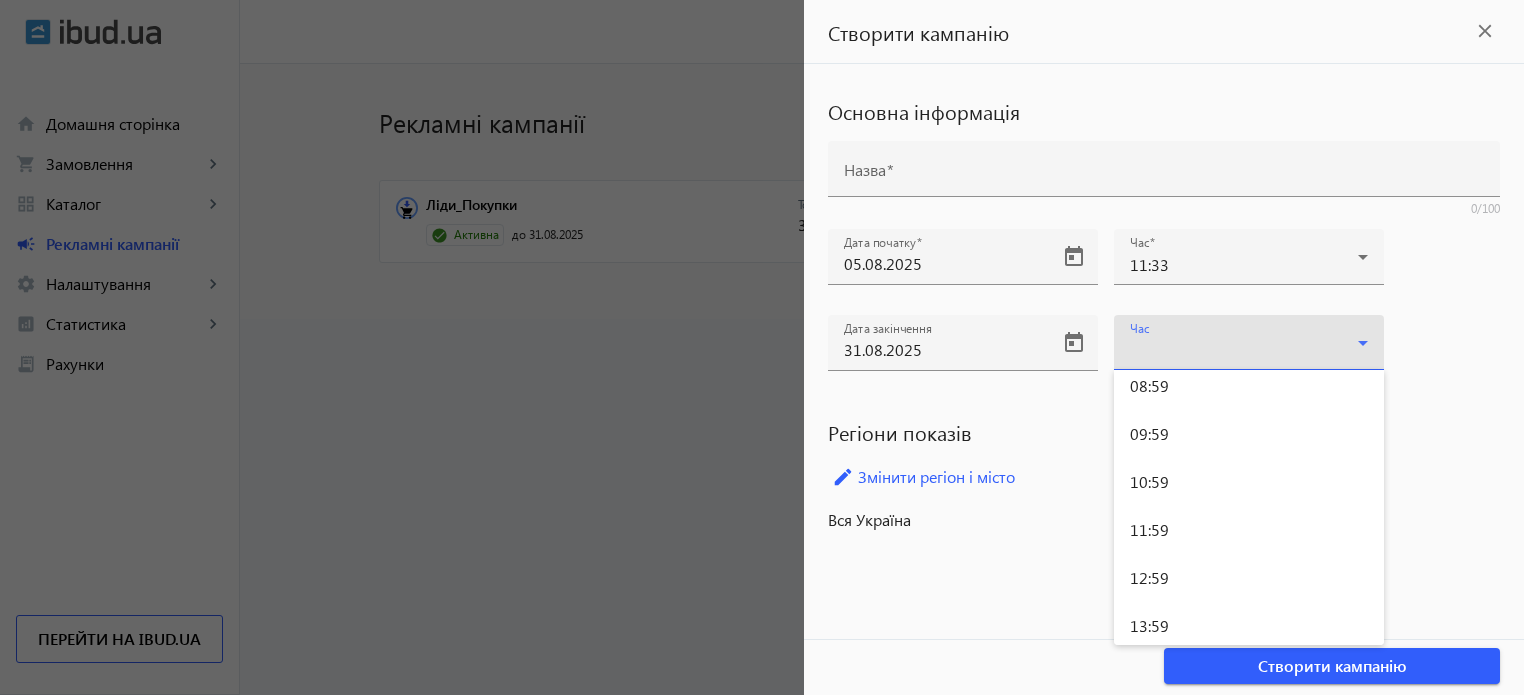 scroll, scrollTop: 500, scrollLeft: 0, axis: vertical 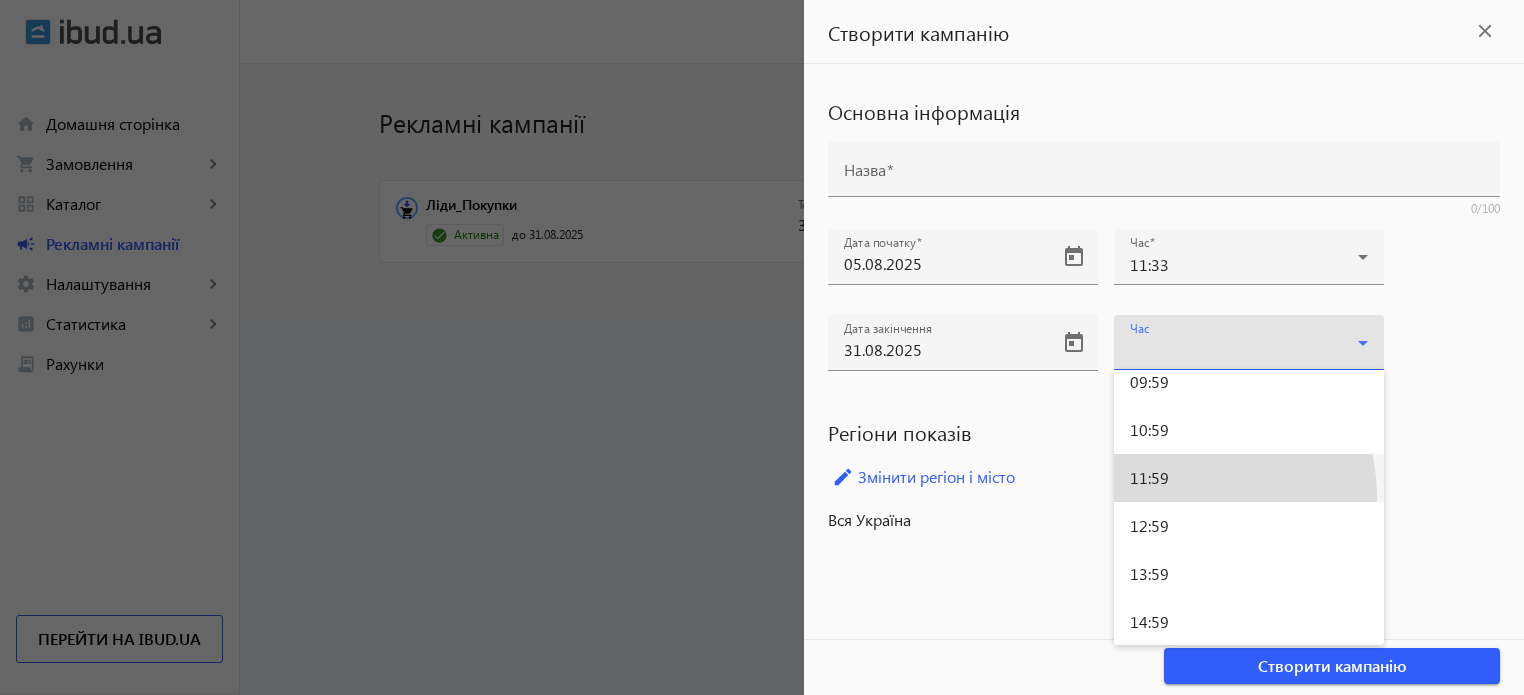 click on "11:59" at bounding box center (1249, 478) 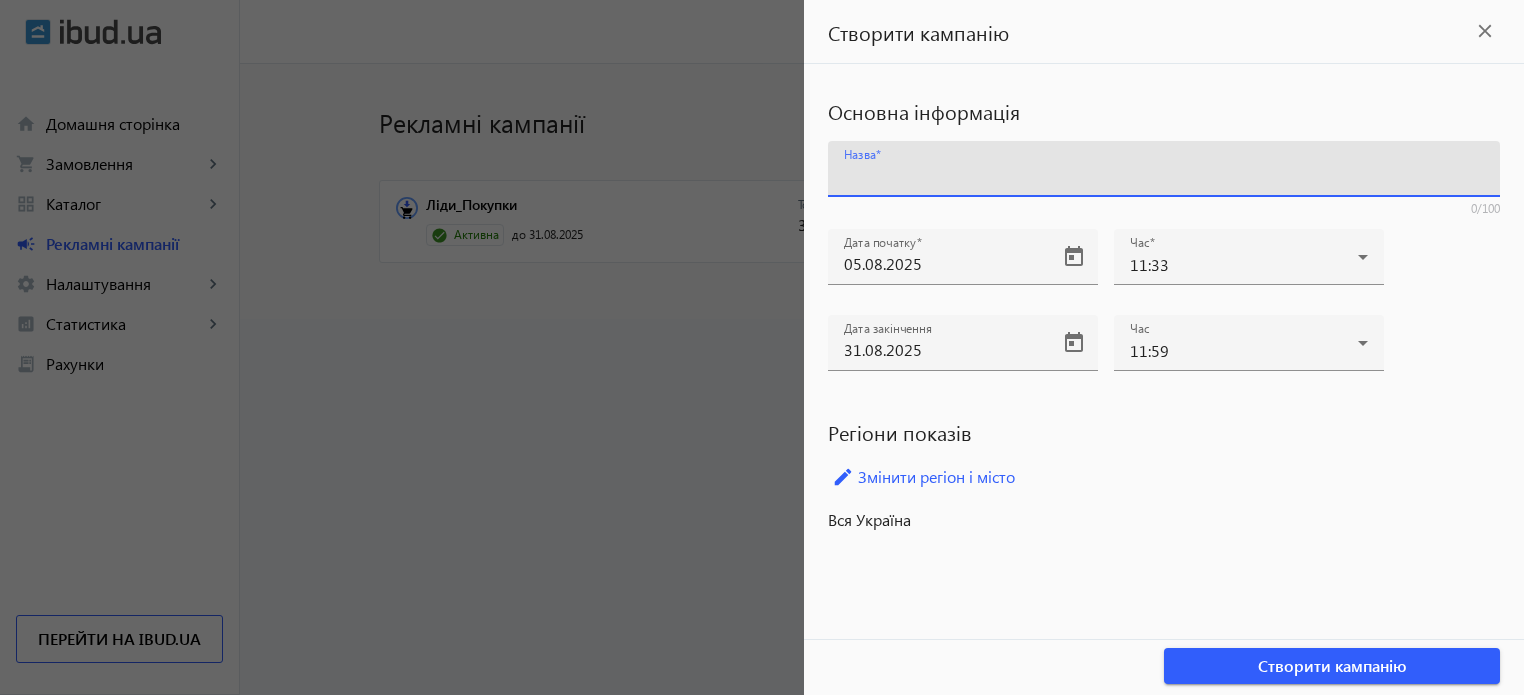 click on "Назва" at bounding box center (1164, 175) 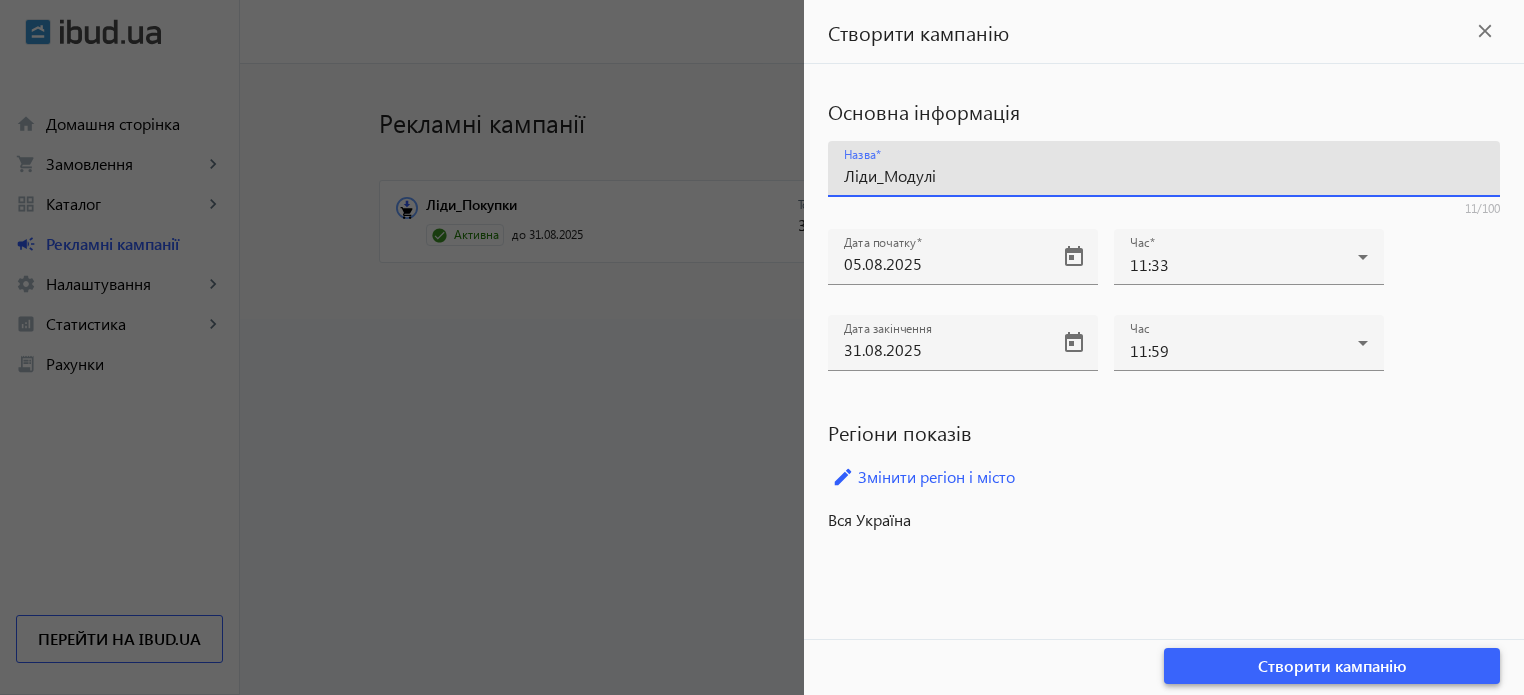 type on "Ліди_Модулі" 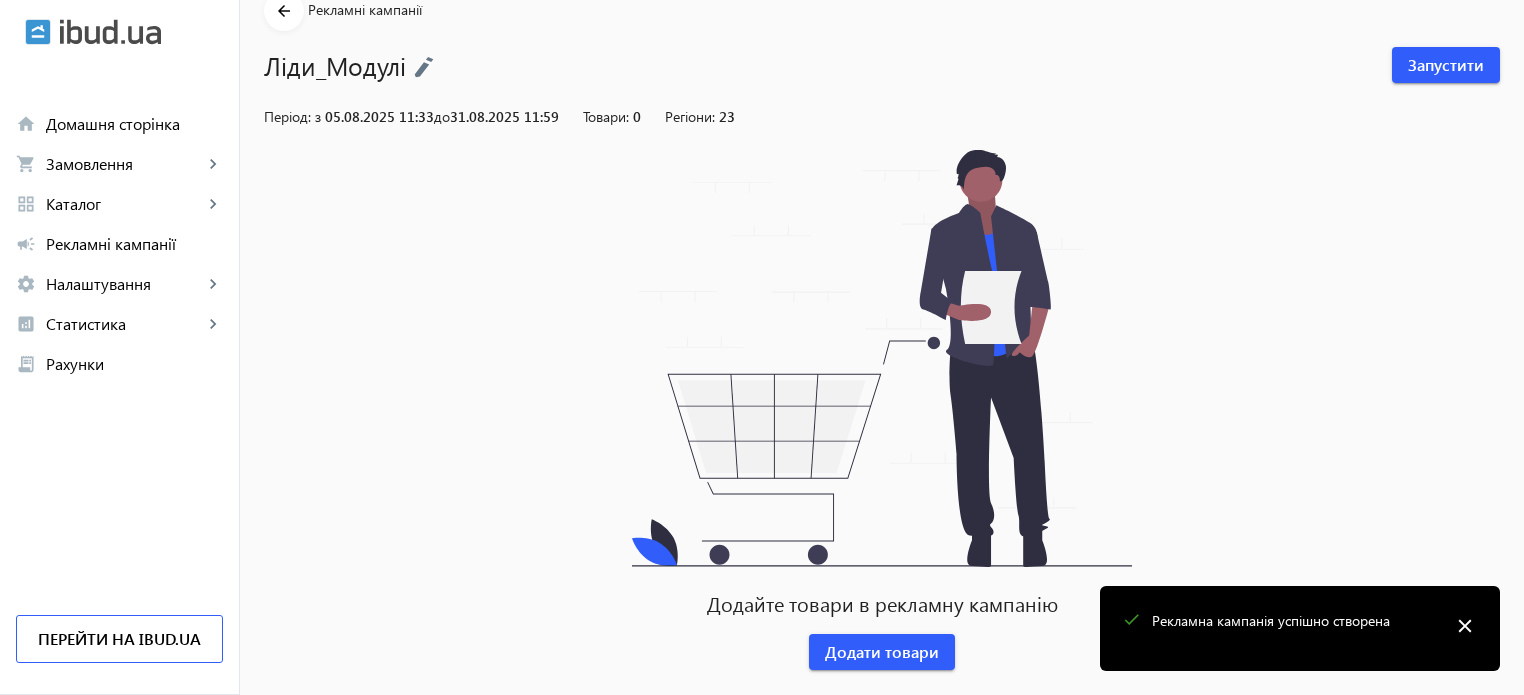 scroll, scrollTop: 127, scrollLeft: 0, axis: vertical 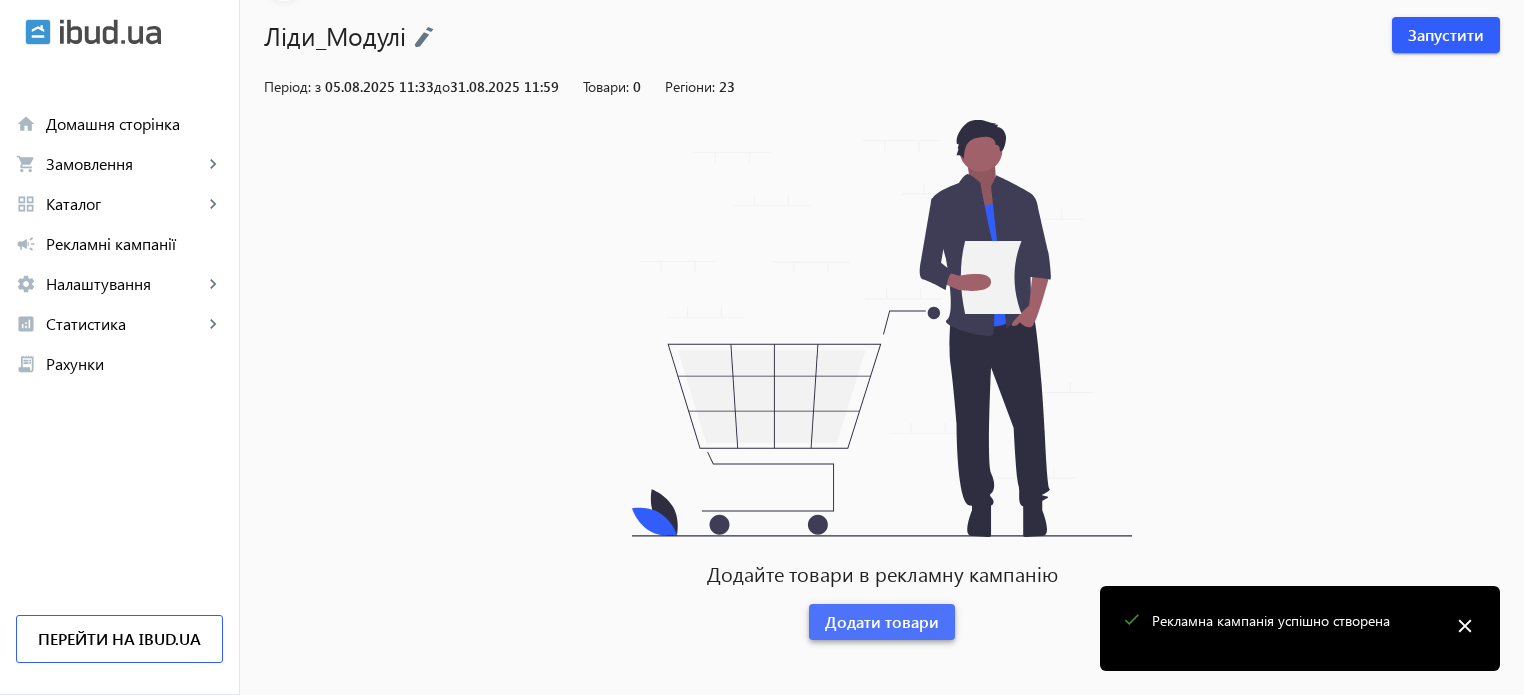 click on "Додати товари" 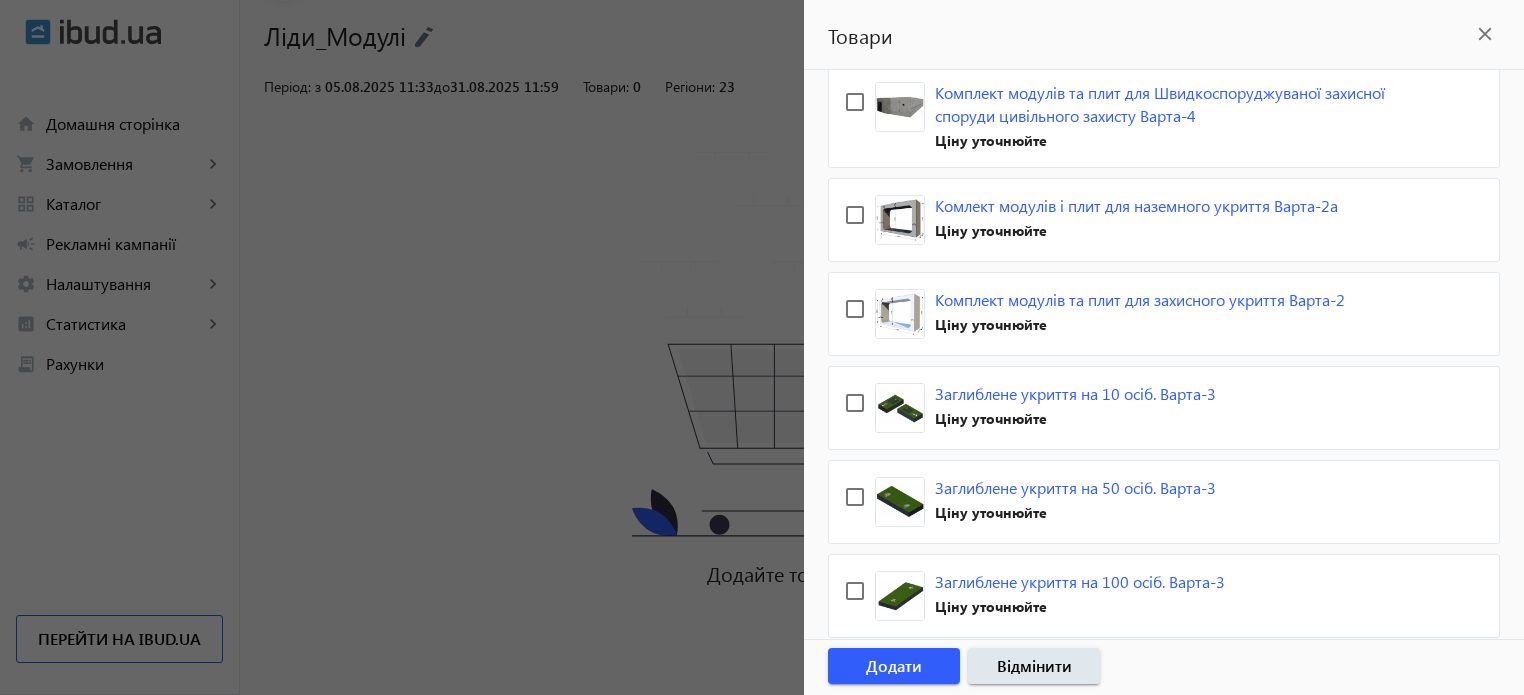 scroll, scrollTop: 400, scrollLeft: 0, axis: vertical 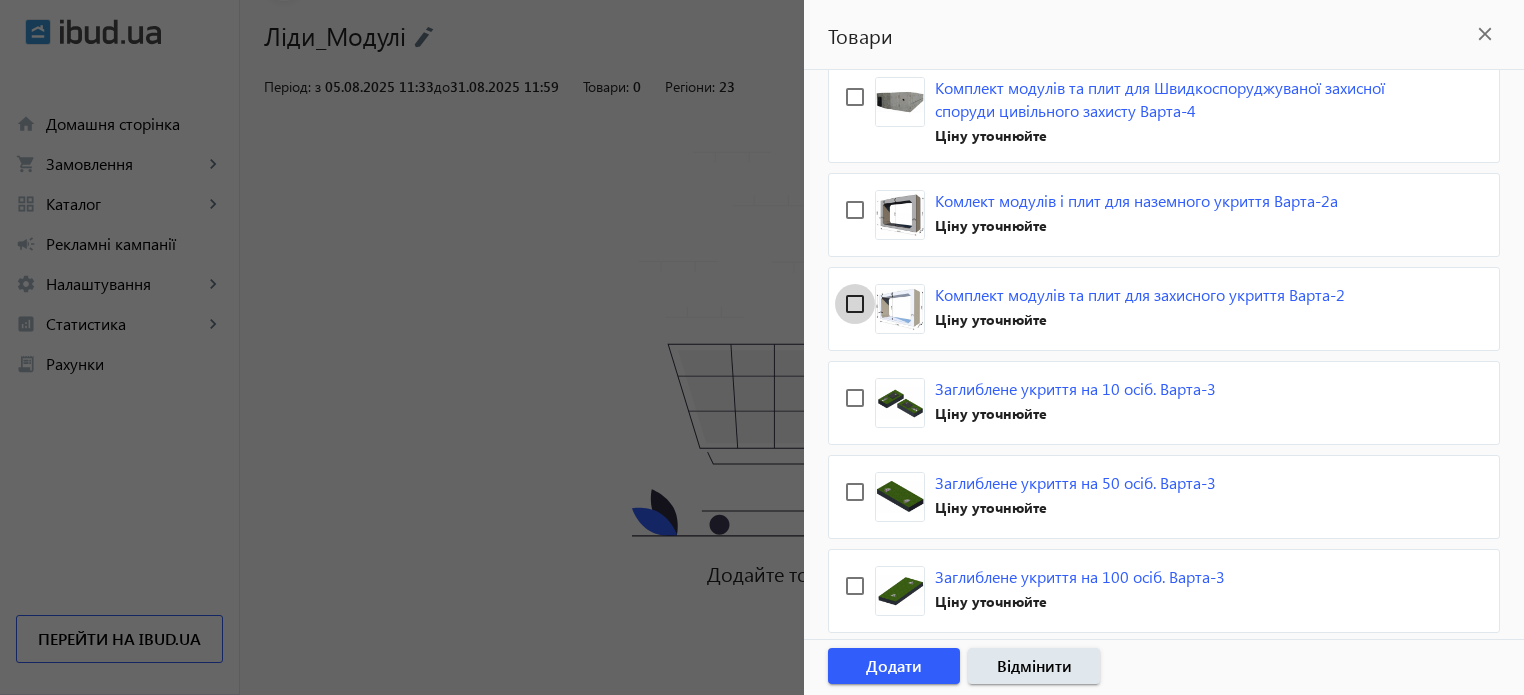 click at bounding box center [855, 304] 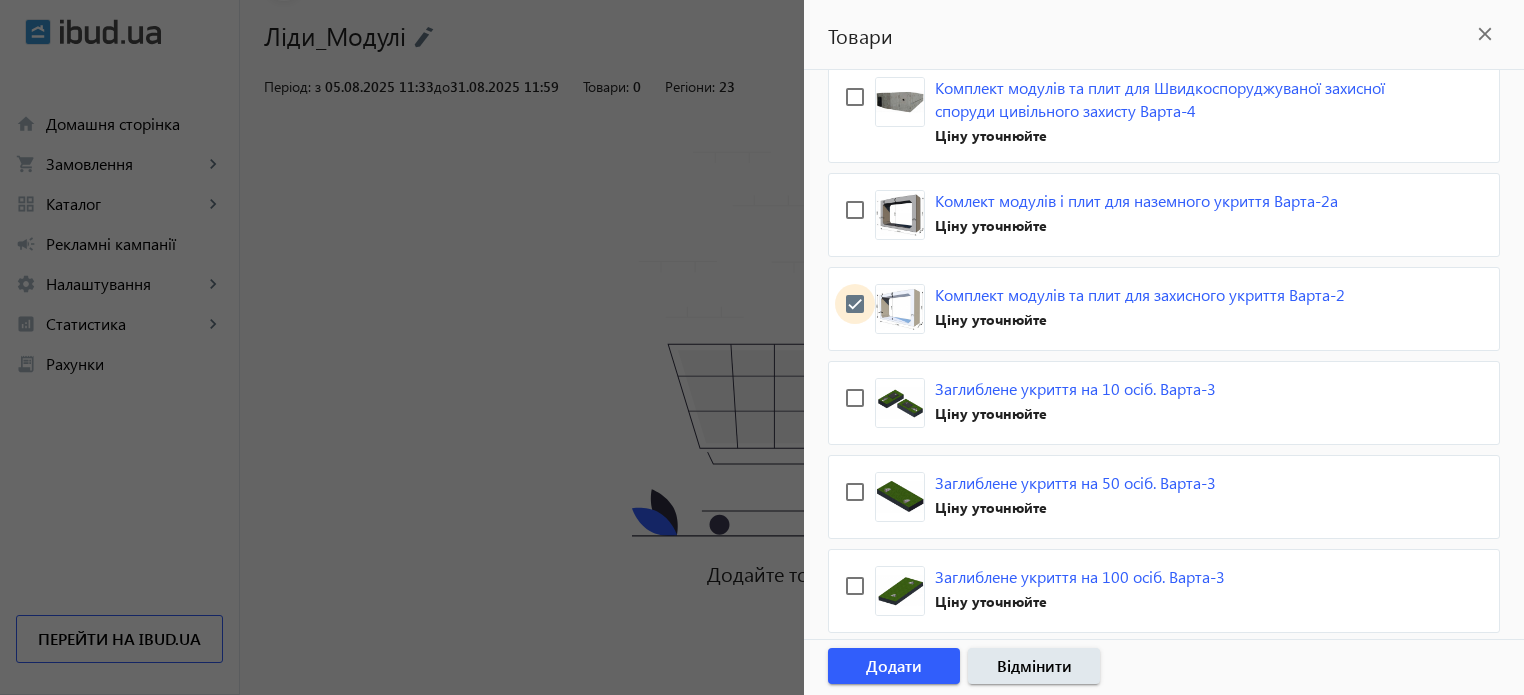 checkbox on "true" 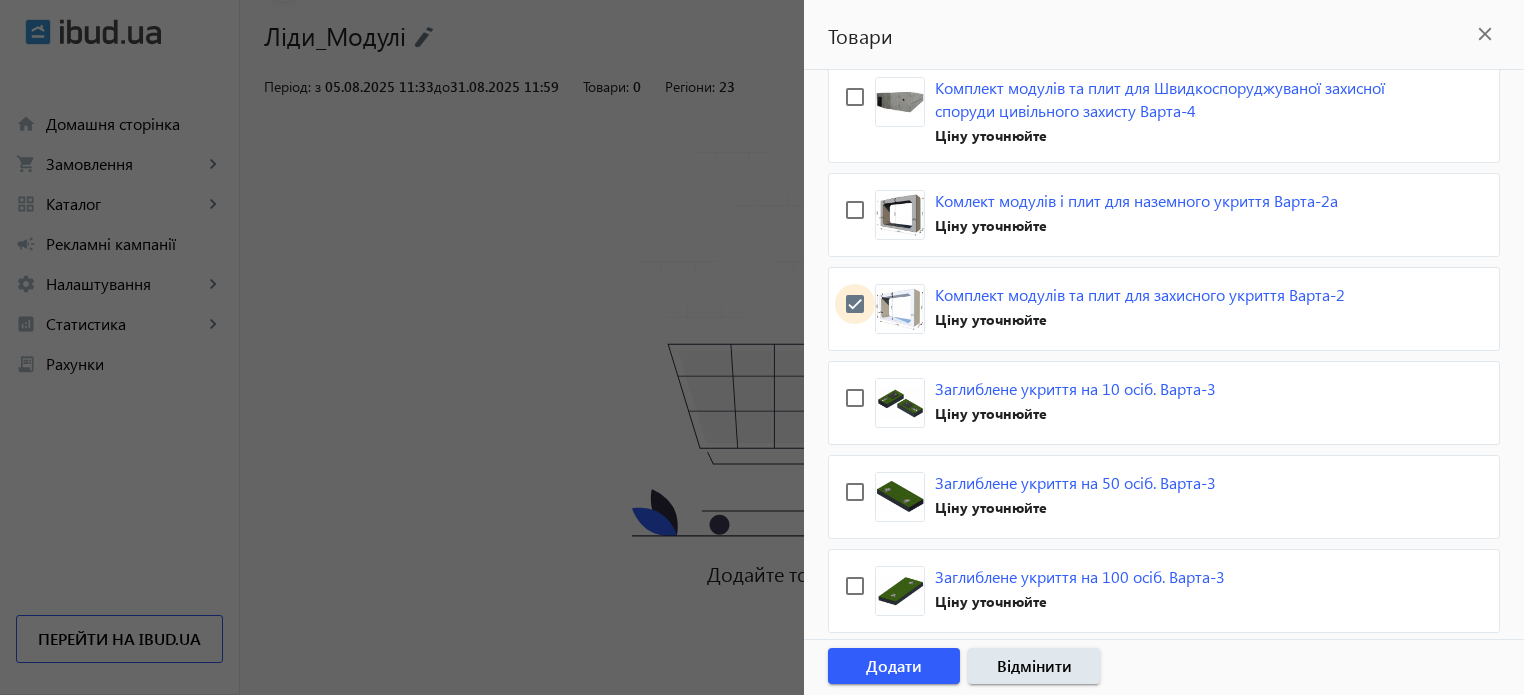 checkbox on "true" 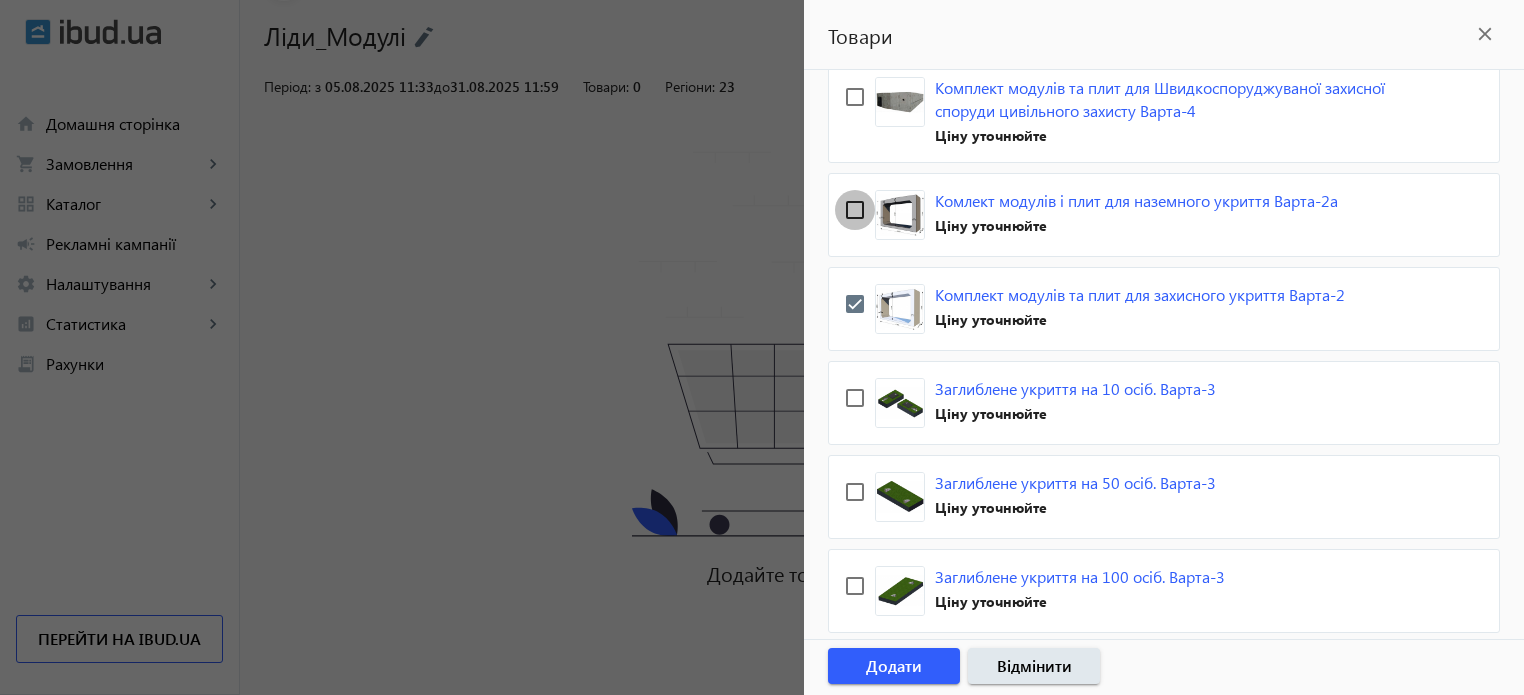 click at bounding box center (855, 210) 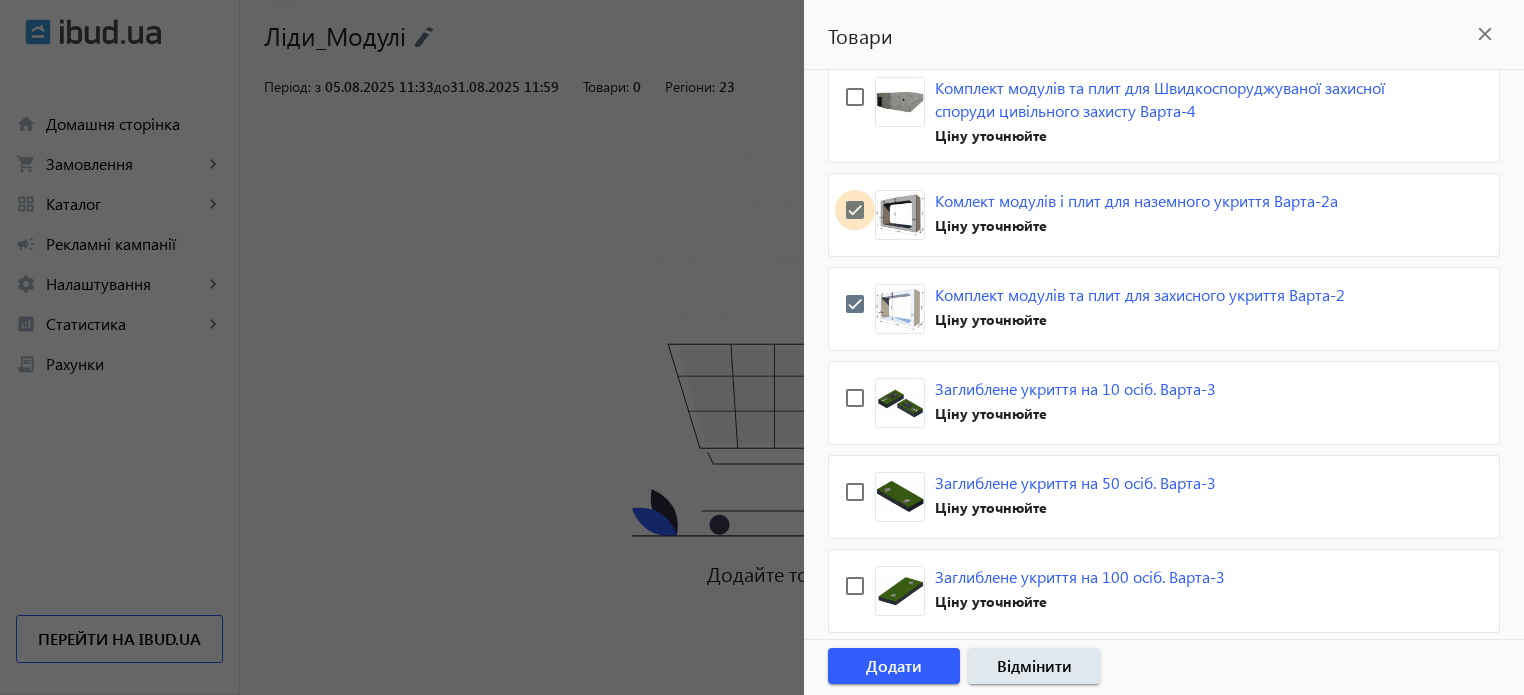 checkbox on "true" 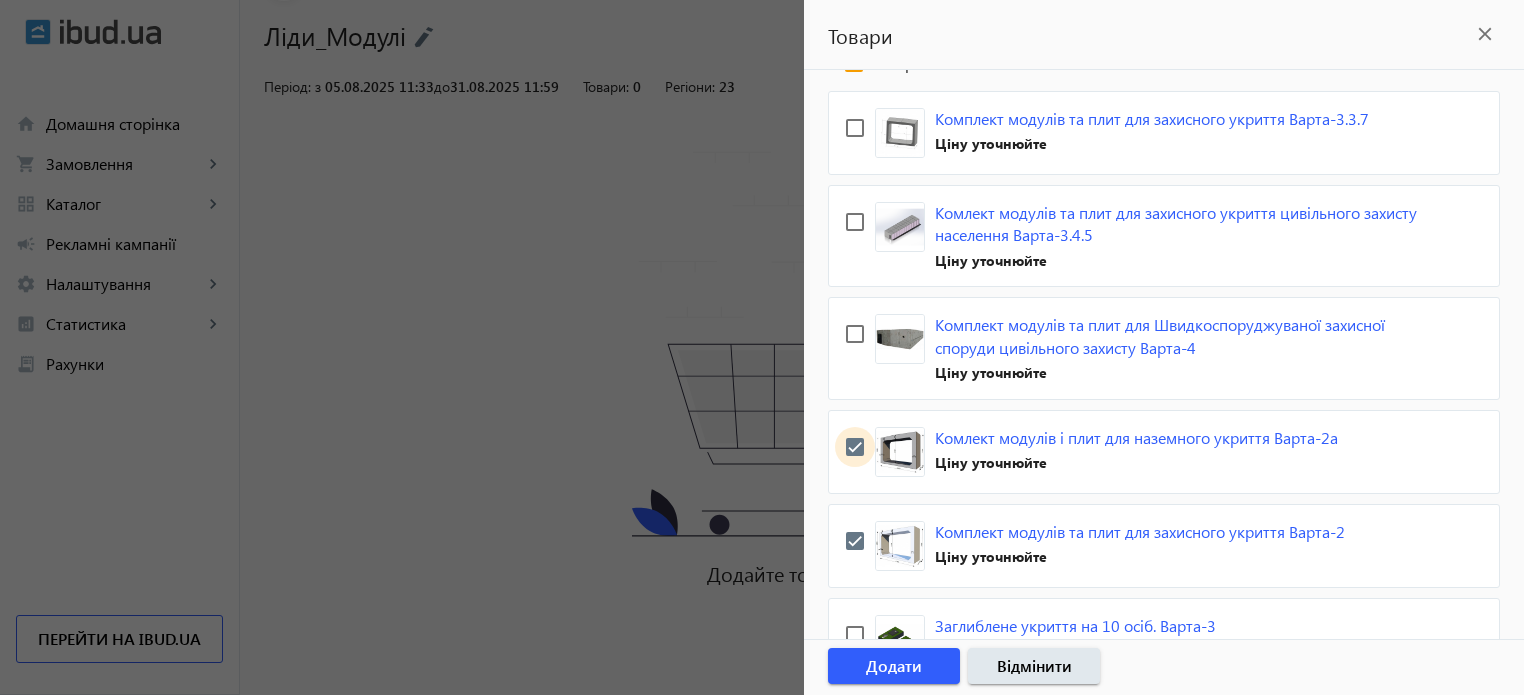 scroll, scrollTop: 100, scrollLeft: 0, axis: vertical 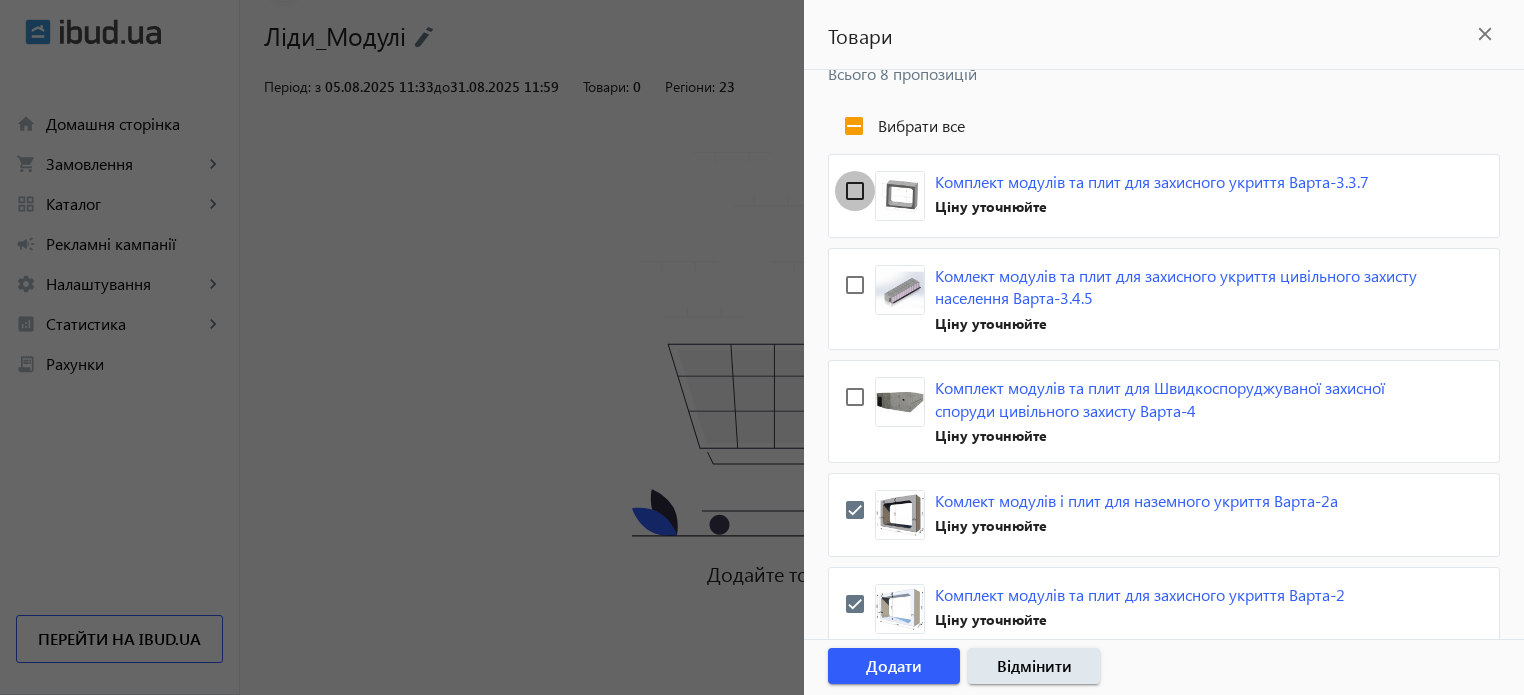 drag, startPoint x: 860, startPoint y: 187, endPoint x: 850, endPoint y: 229, distance: 43.174065 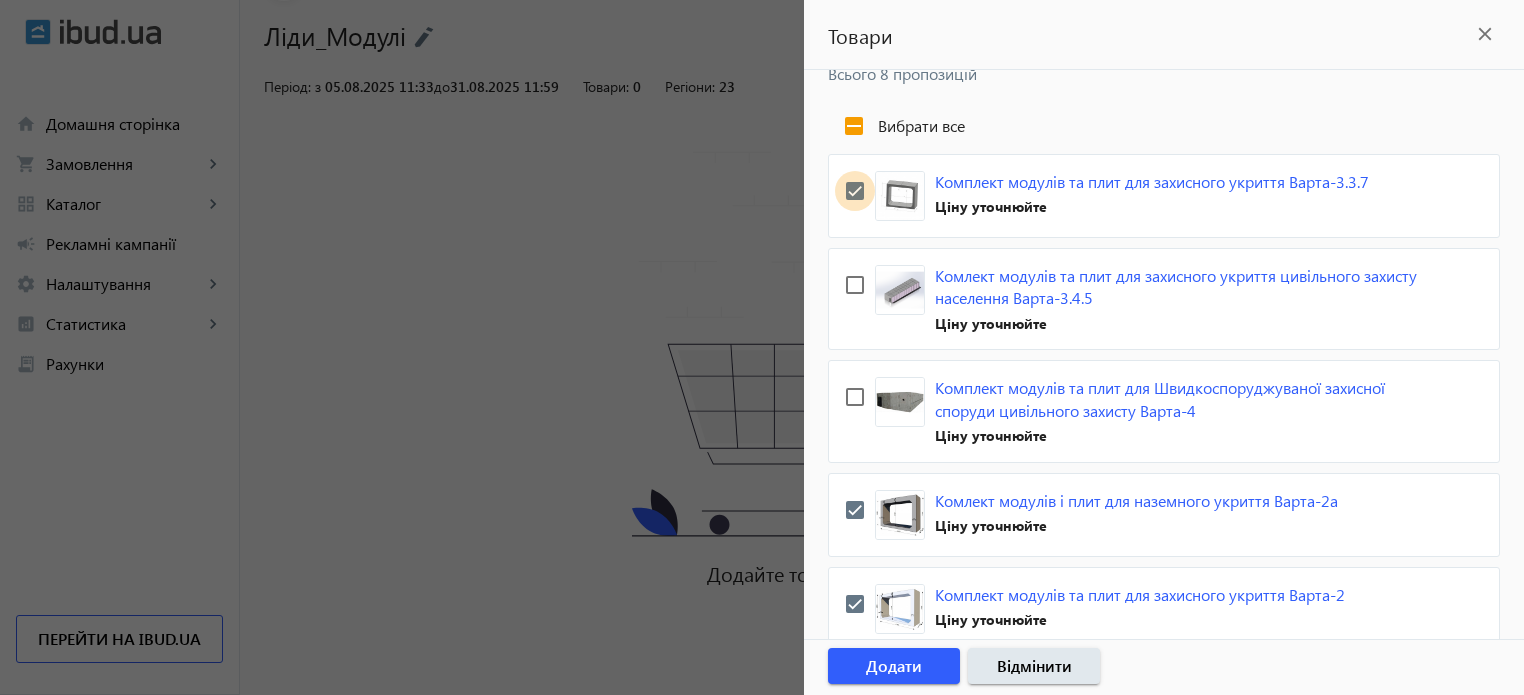 checkbox on "true" 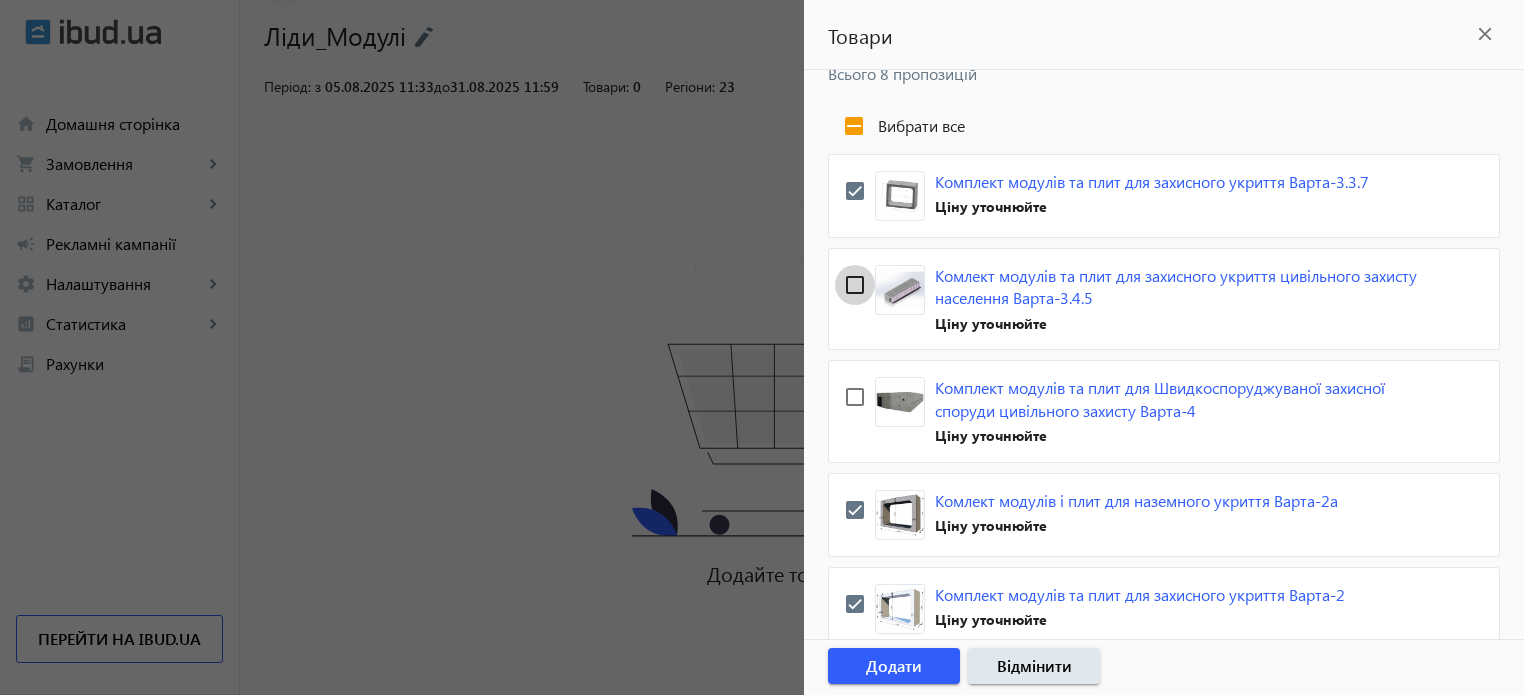 click at bounding box center (855, 285) 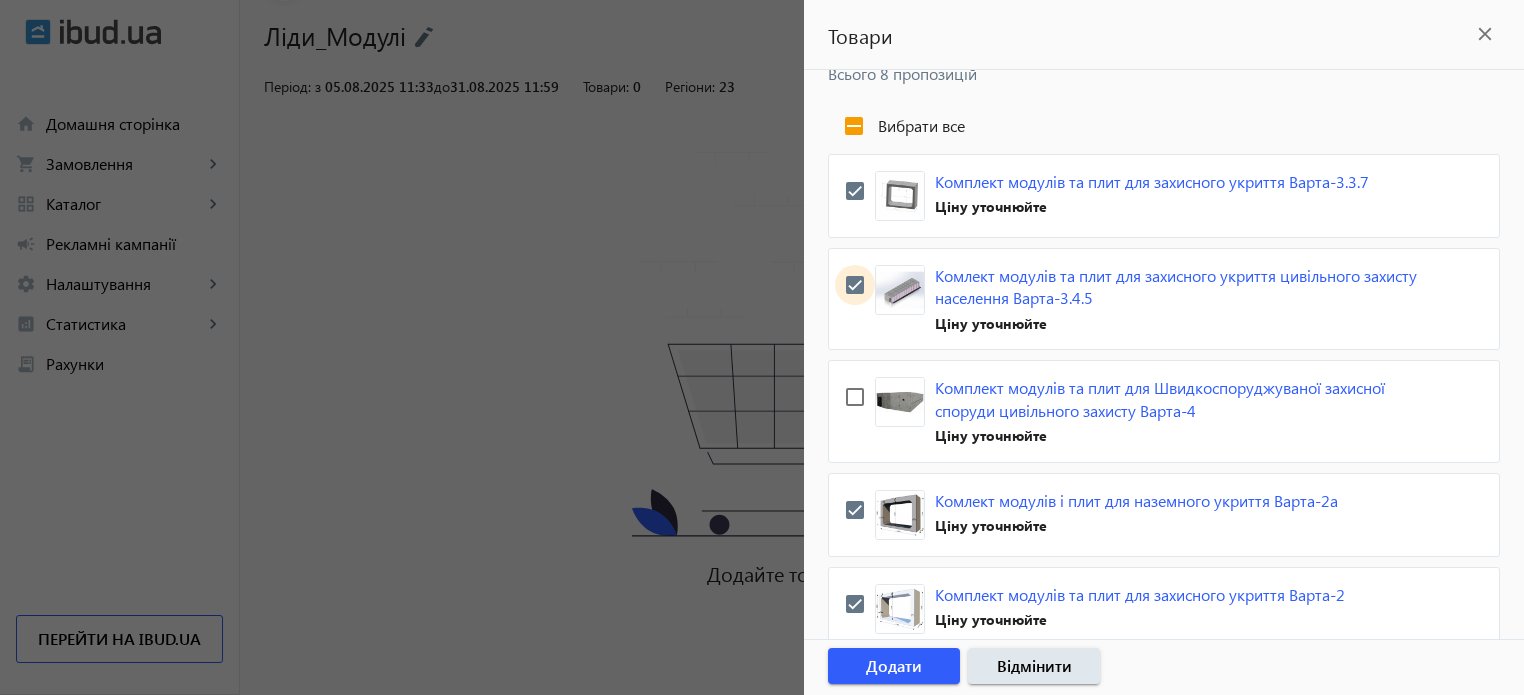 checkbox on "true" 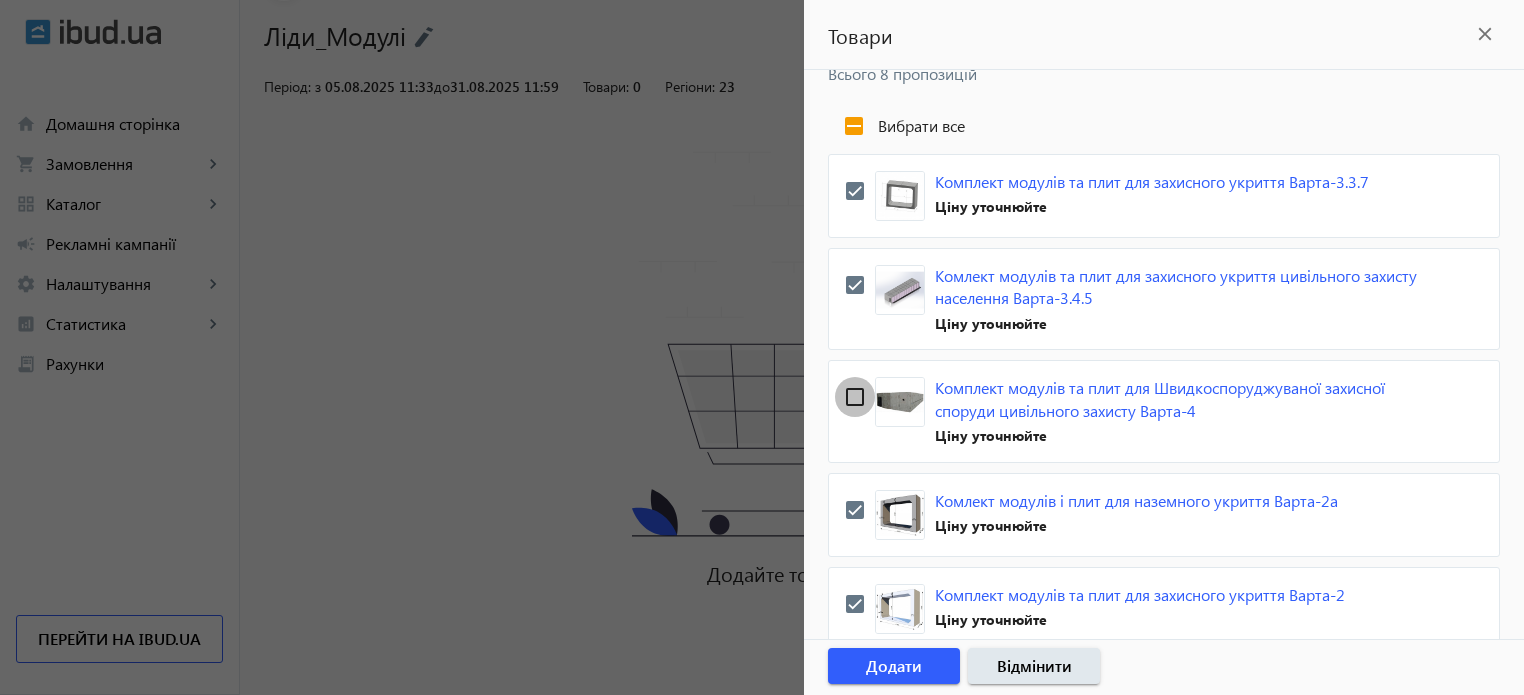 click at bounding box center (855, 397) 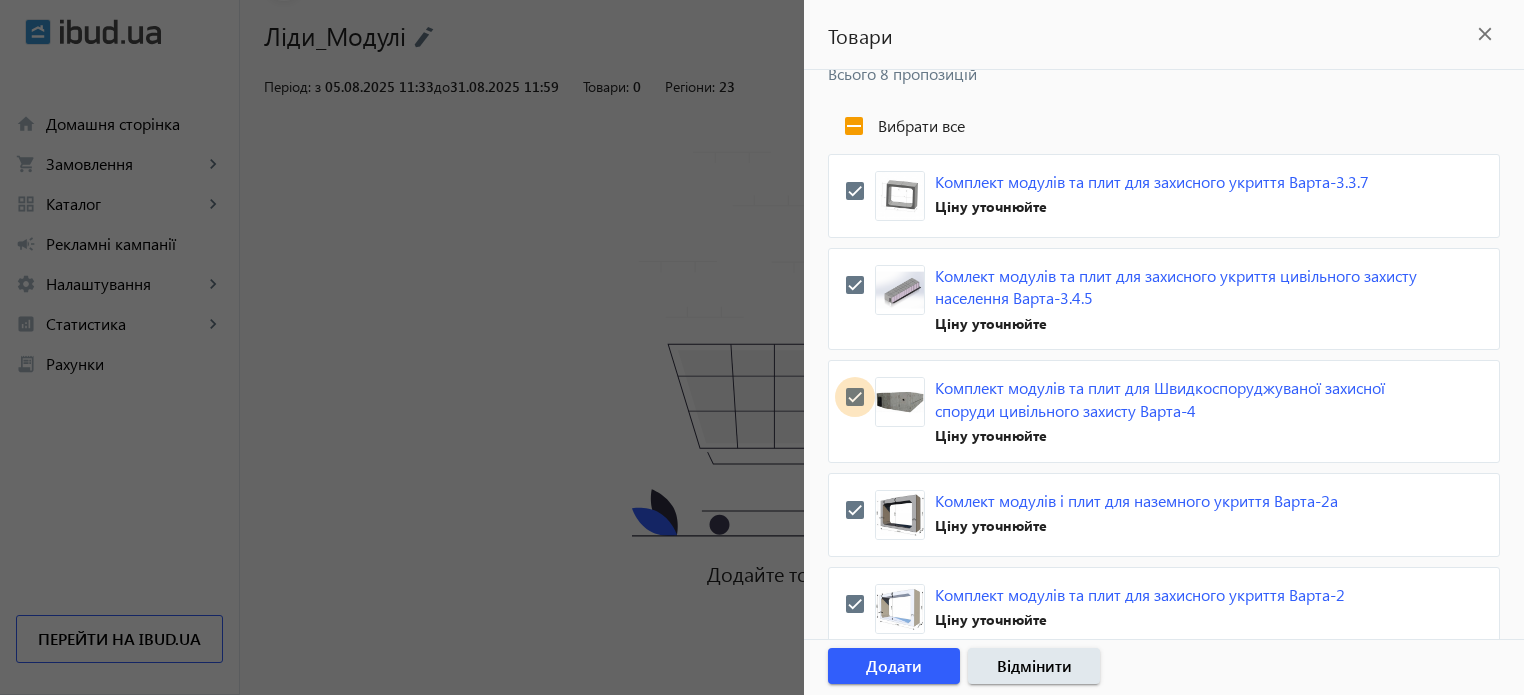 checkbox on "true" 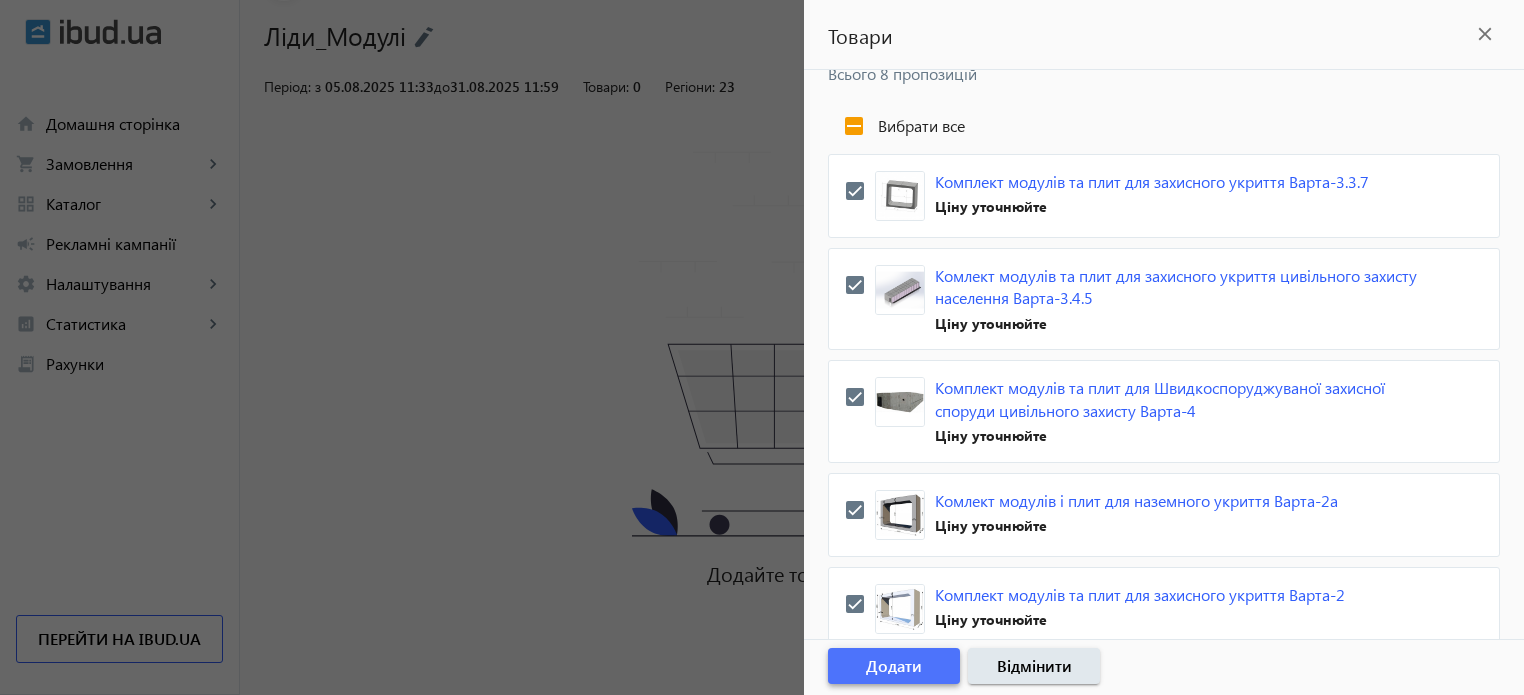 click on "Додати" 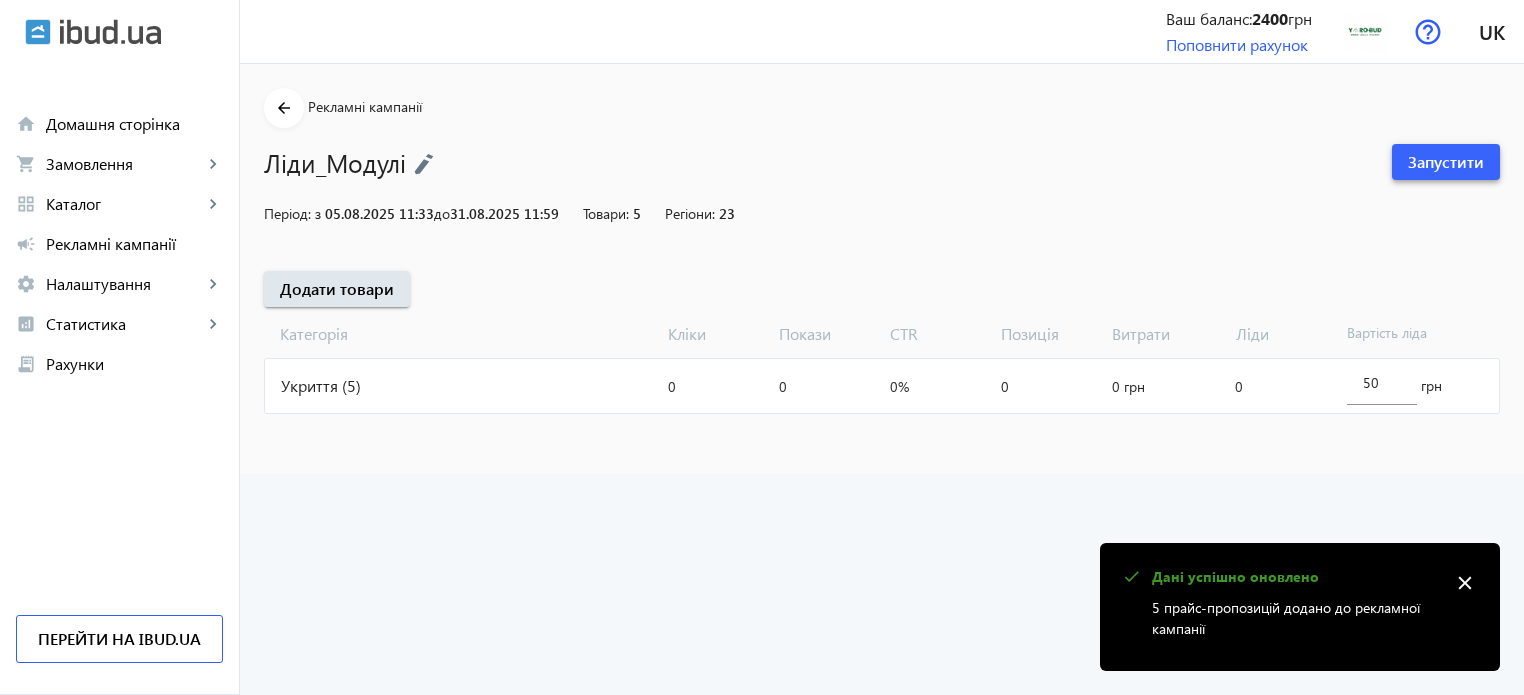 click on "Запустити" 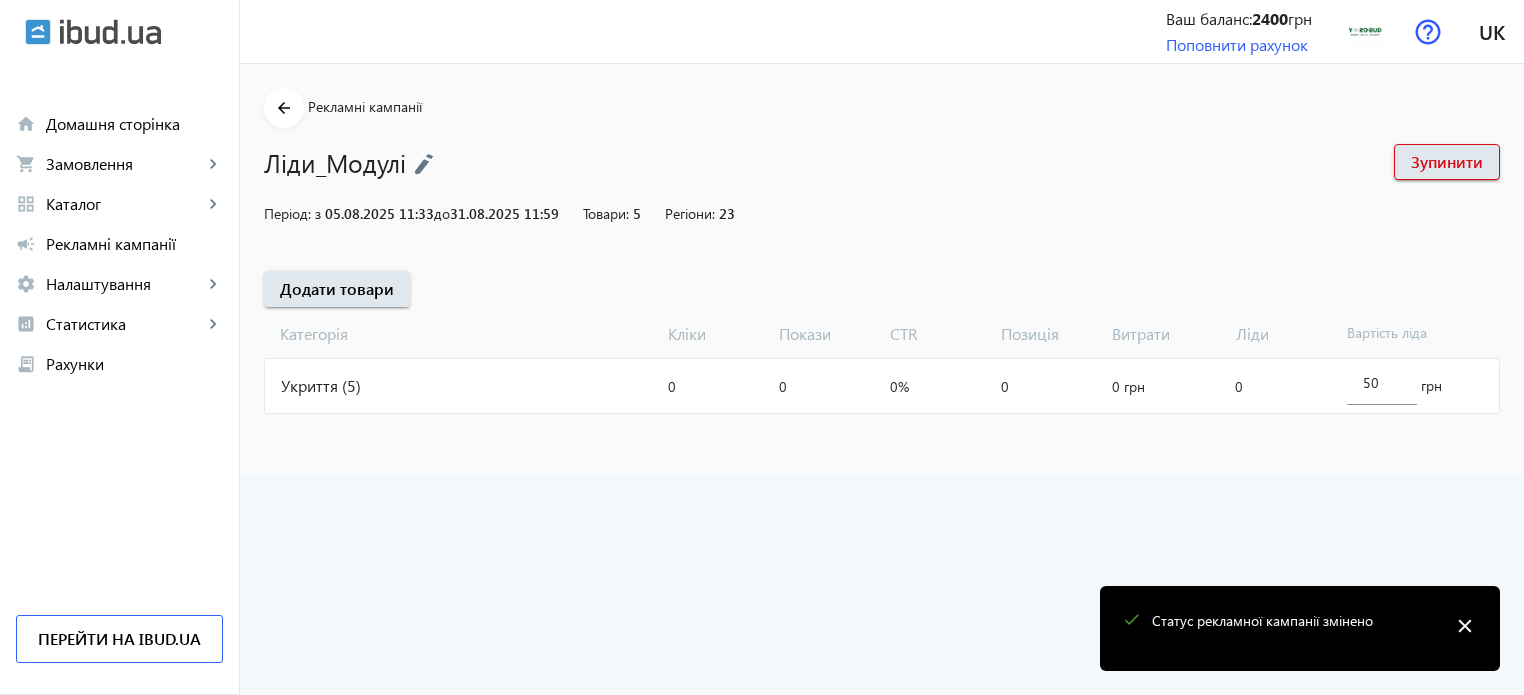 click on "Укриття (5)" 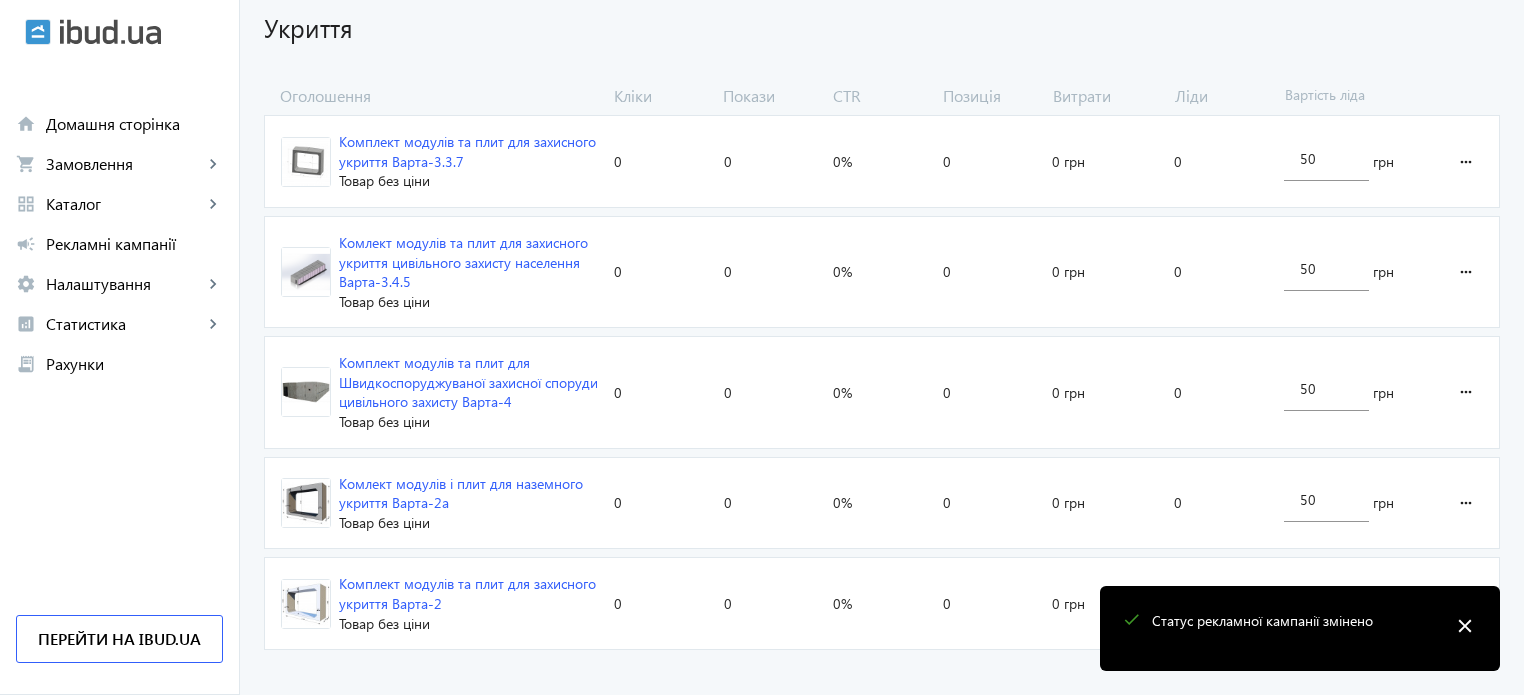 scroll, scrollTop: 152, scrollLeft: 0, axis: vertical 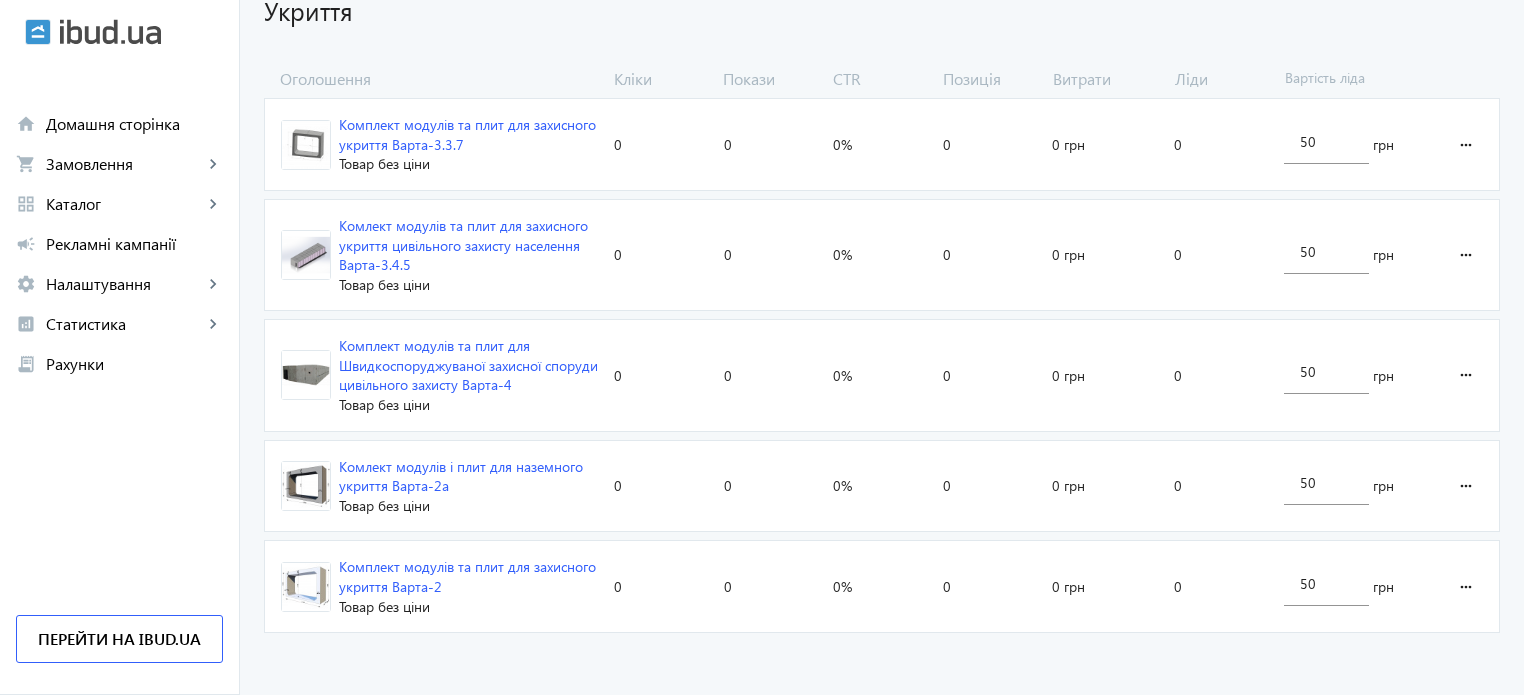 click on "Комплект модулів та плит для Швидкоспоруджуваної захисної споруди цивільного захисту Варта-4" 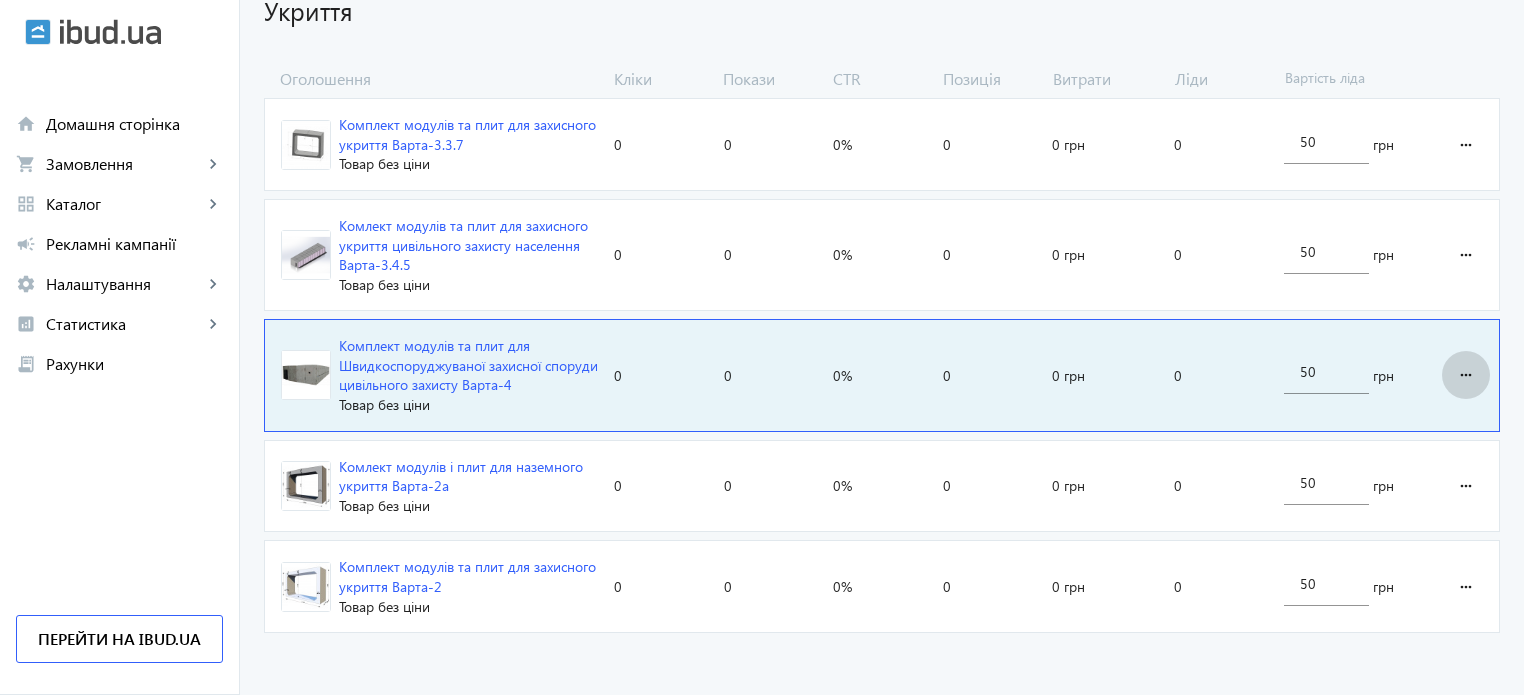click on "more_horiz" 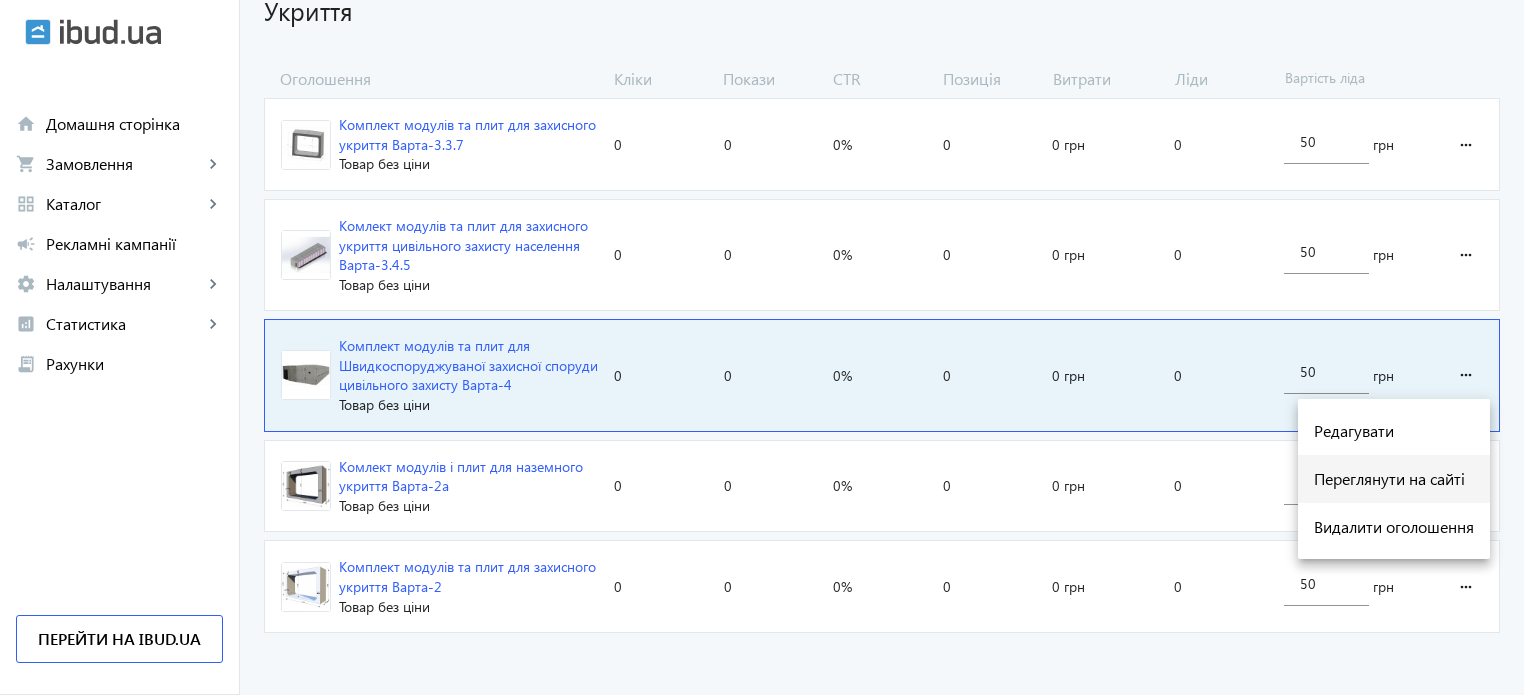 click on "Переглянути на сайті" at bounding box center [1394, 479] 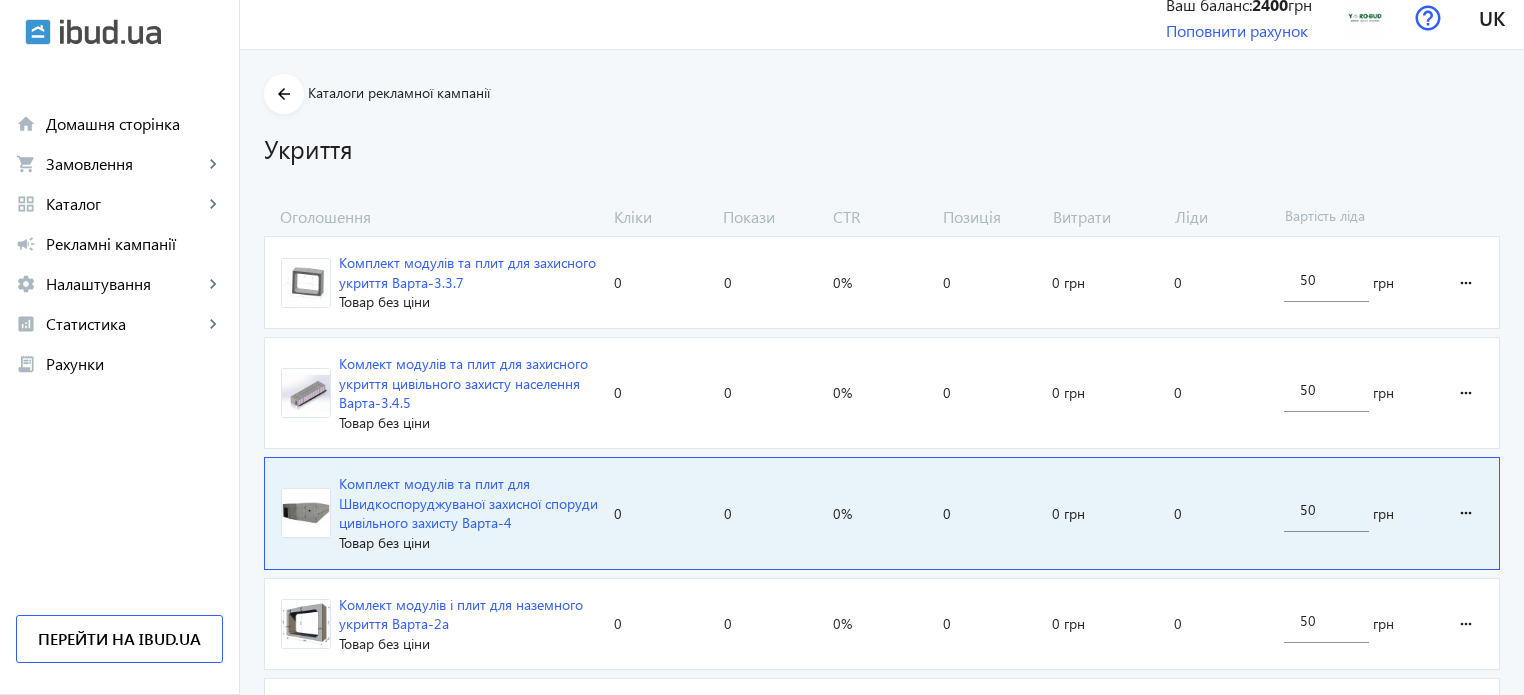 scroll, scrollTop: 0, scrollLeft: 0, axis: both 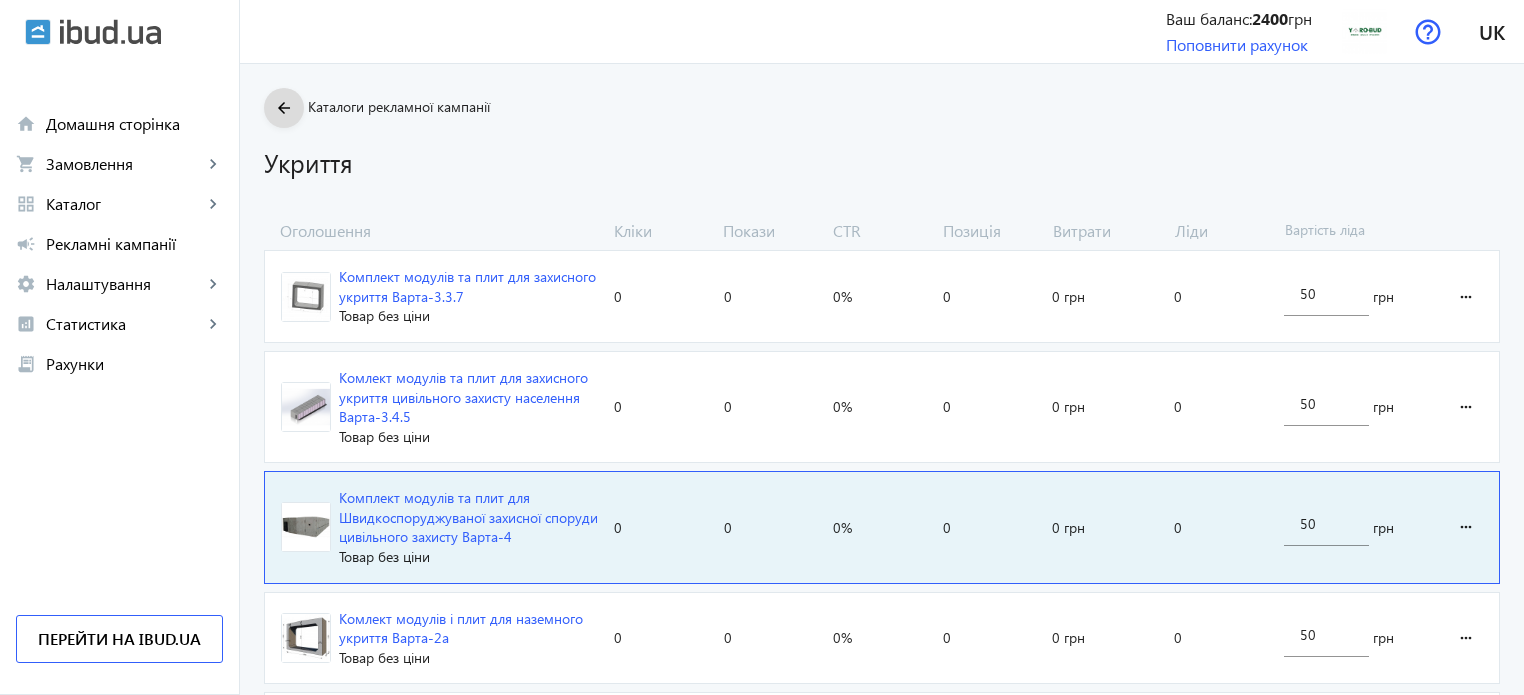 click 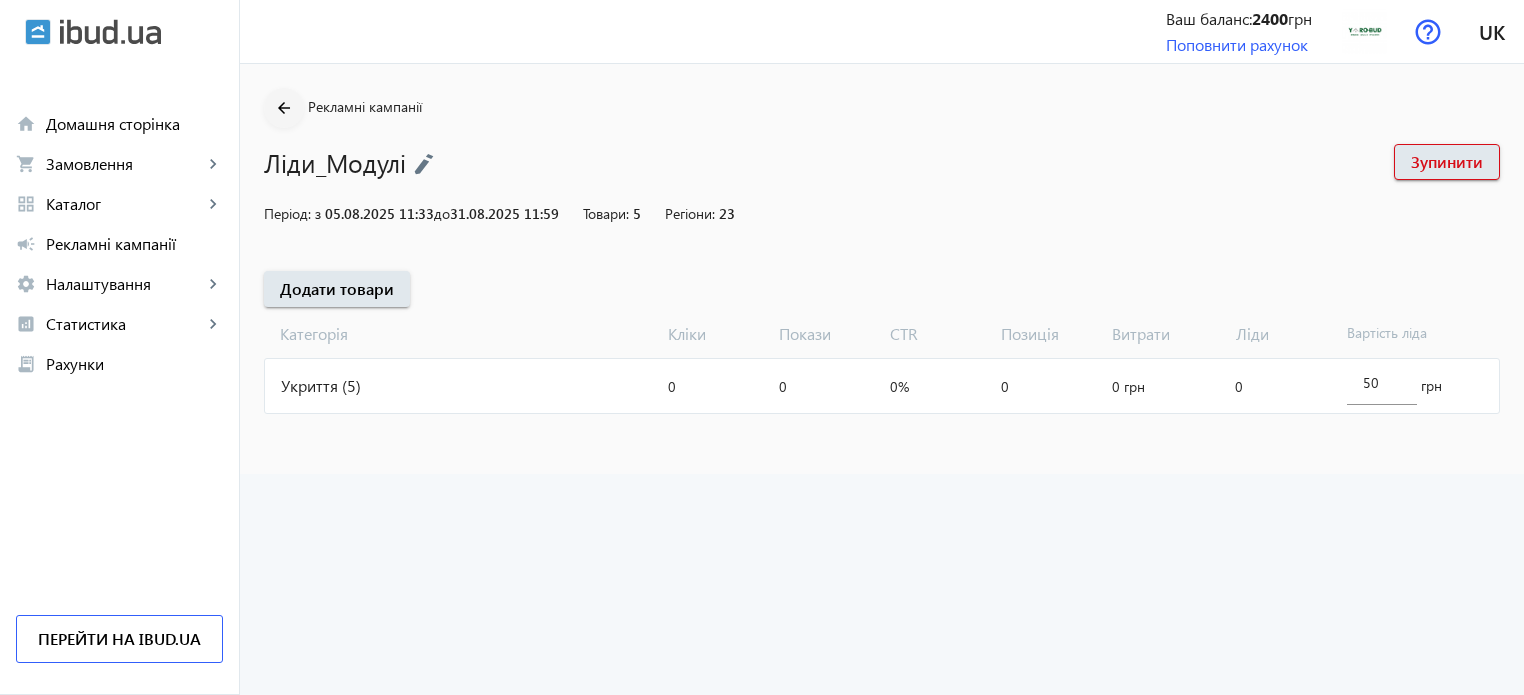 click 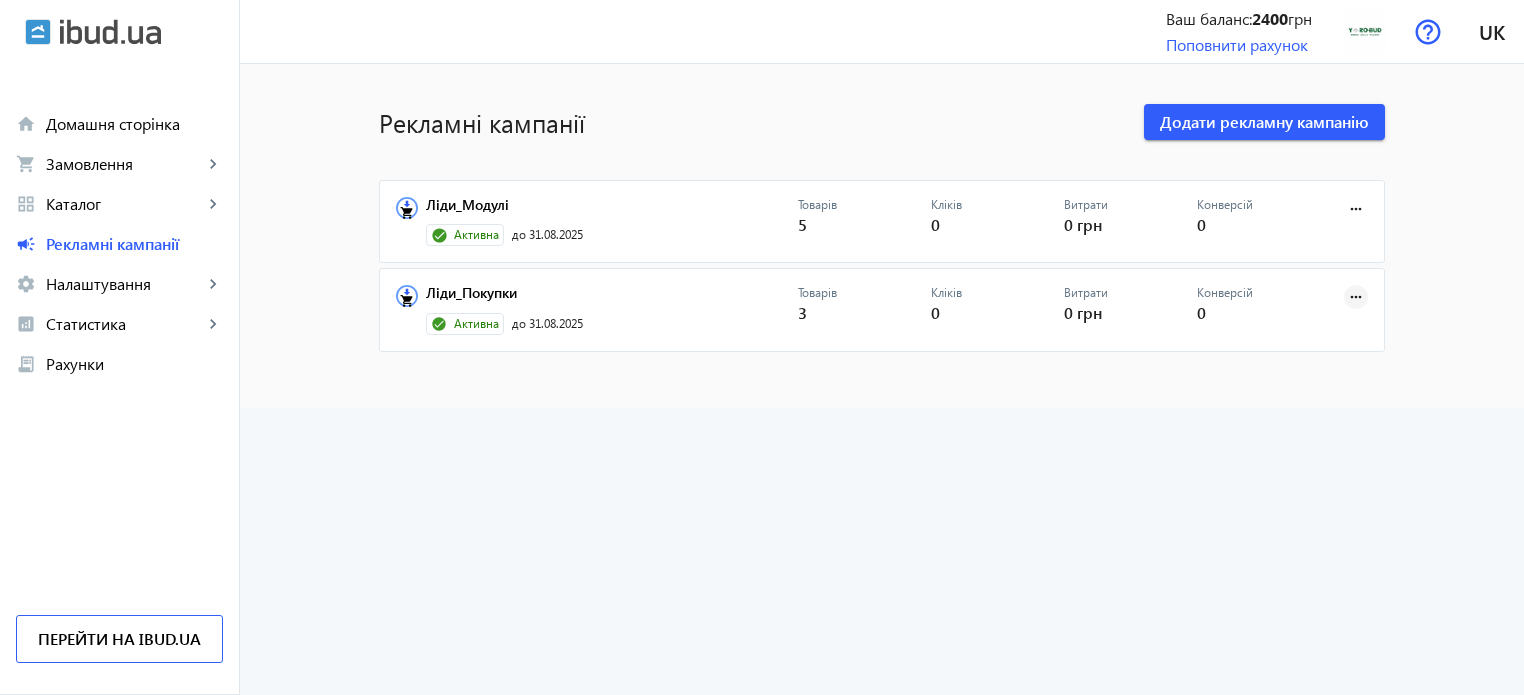 click on "more_horiz" at bounding box center [1356, 297] 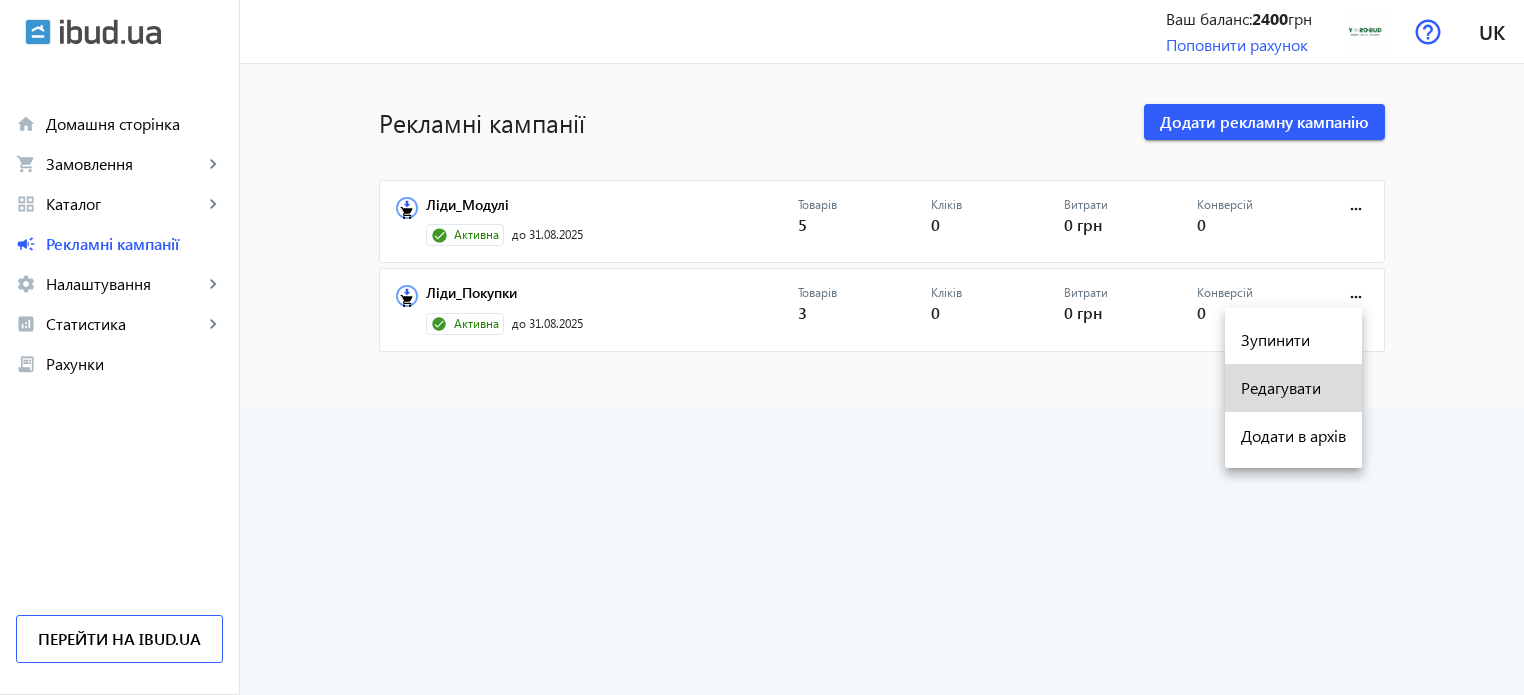 click on "Редагувати" at bounding box center [1293, 388] 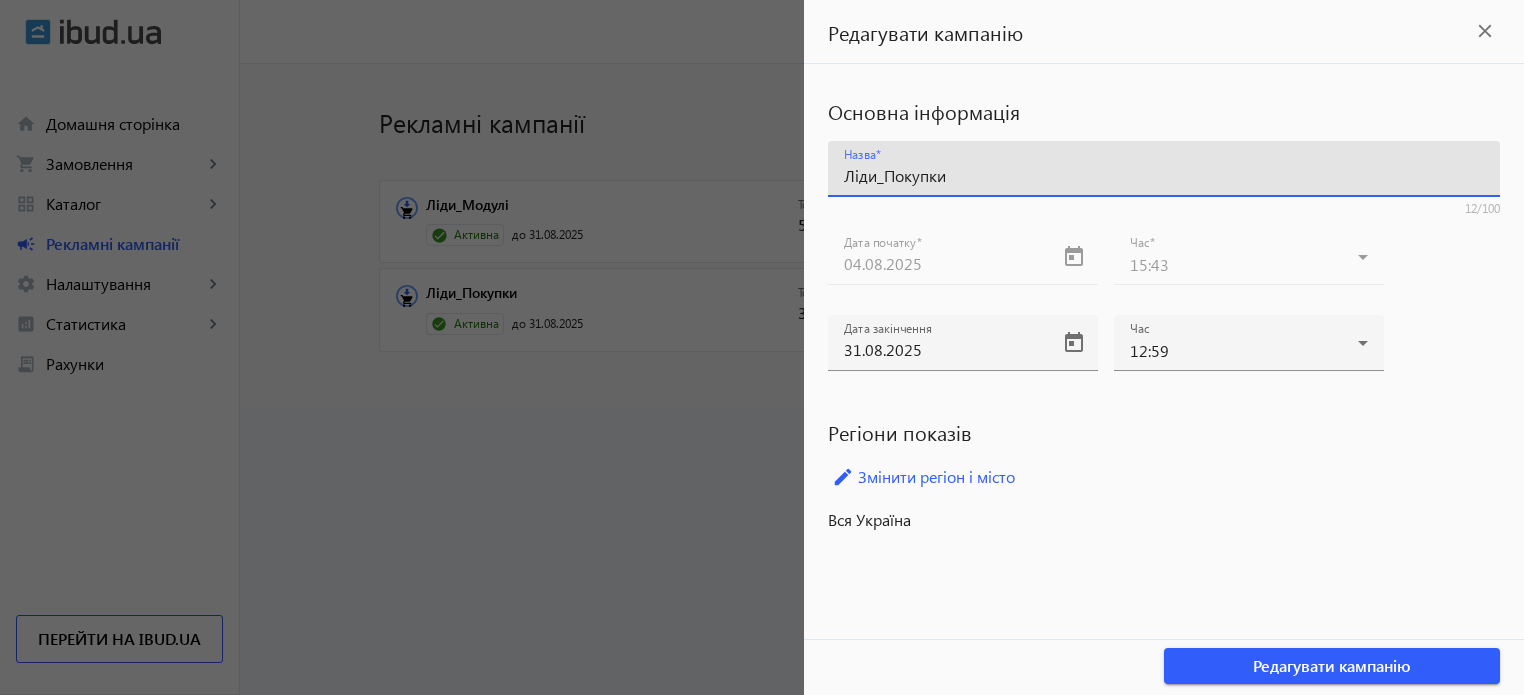 drag, startPoint x: 886, startPoint y: 178, endPoint x: 1034, endPoint y: 180, distance: 148.01352 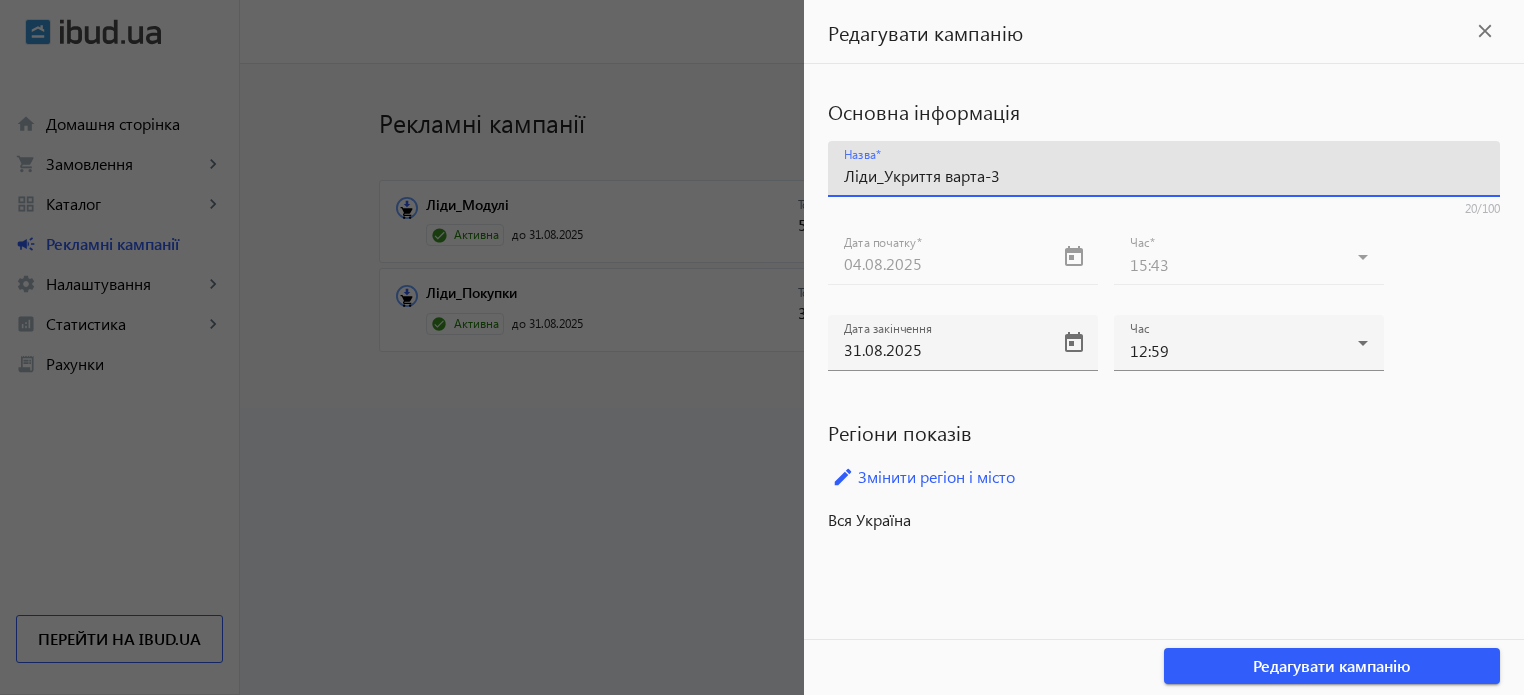 click on "Ліди_Укриття варта-3" at bounding box center (1164, 175) 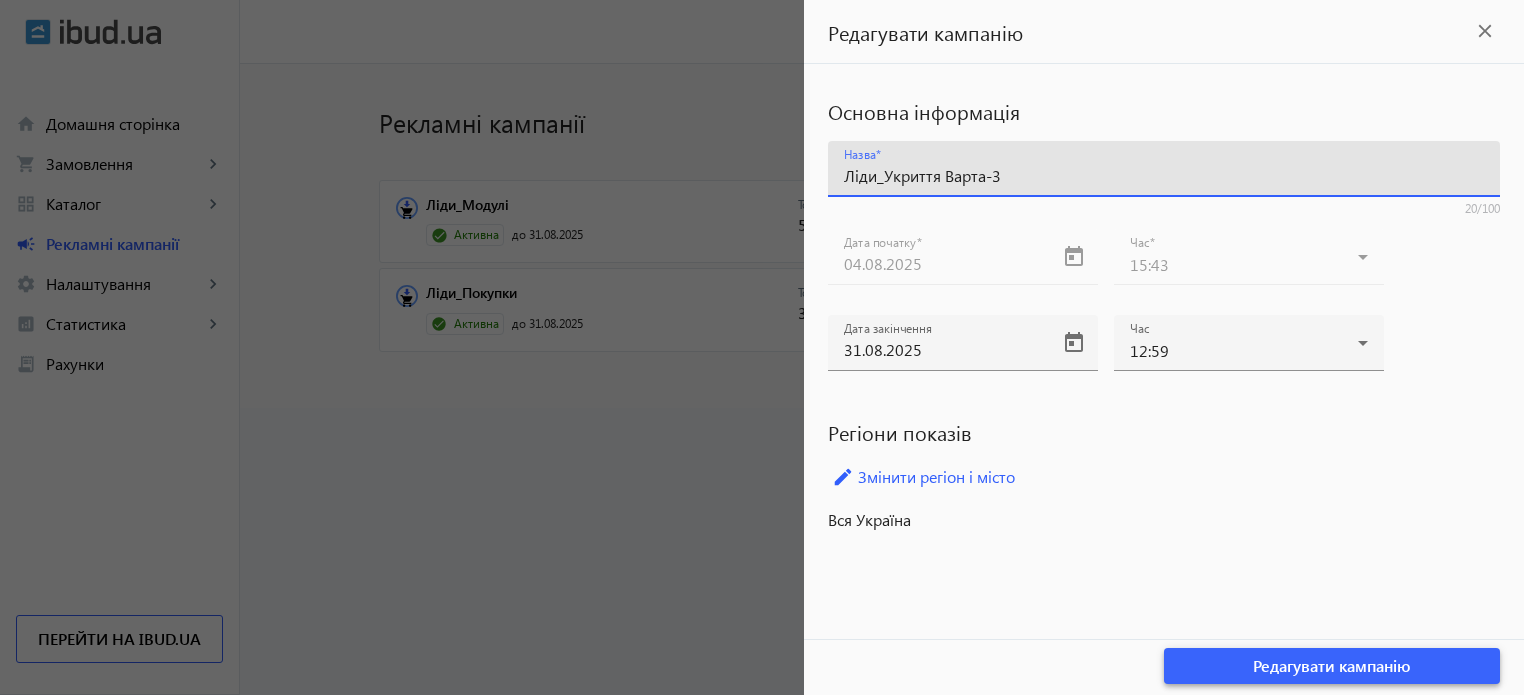 type on "Ліди_Укриття Варта-3" 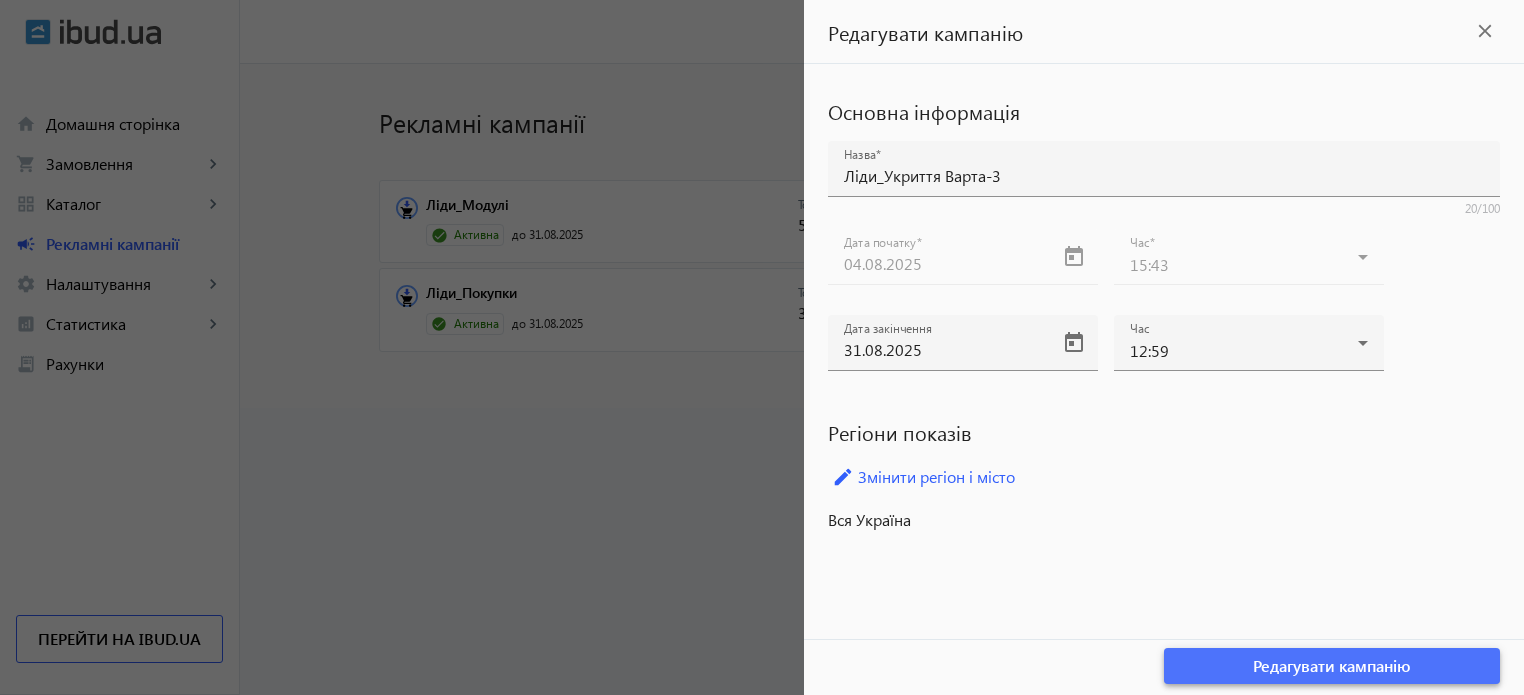 click on "Редагувати кампанію" 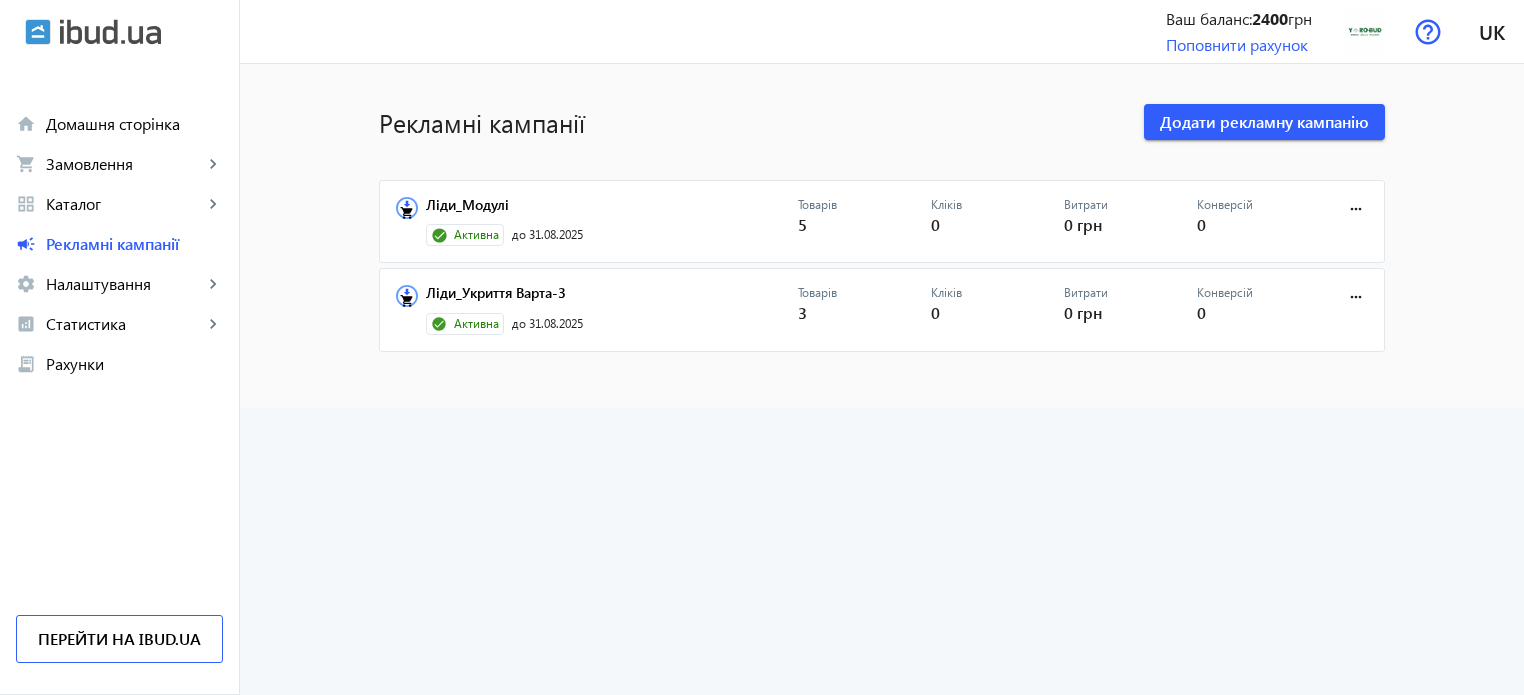 click on "Редагувати кампанію close Основна інформація Назва Ліди_Укриття Варта-3 20/100 Дата початку 04.08.2025 Час 15:43 Дата закінчення 31.08.2025 Час 12:59 Регіони показів edit Змінити регіон і місто  Вся [COUNTRY] Редагувати кампанію Додати регіон і місто close search  Київ і область  navigate_next  Вінницька область  navigate_next  Волинська область  navigate_next" 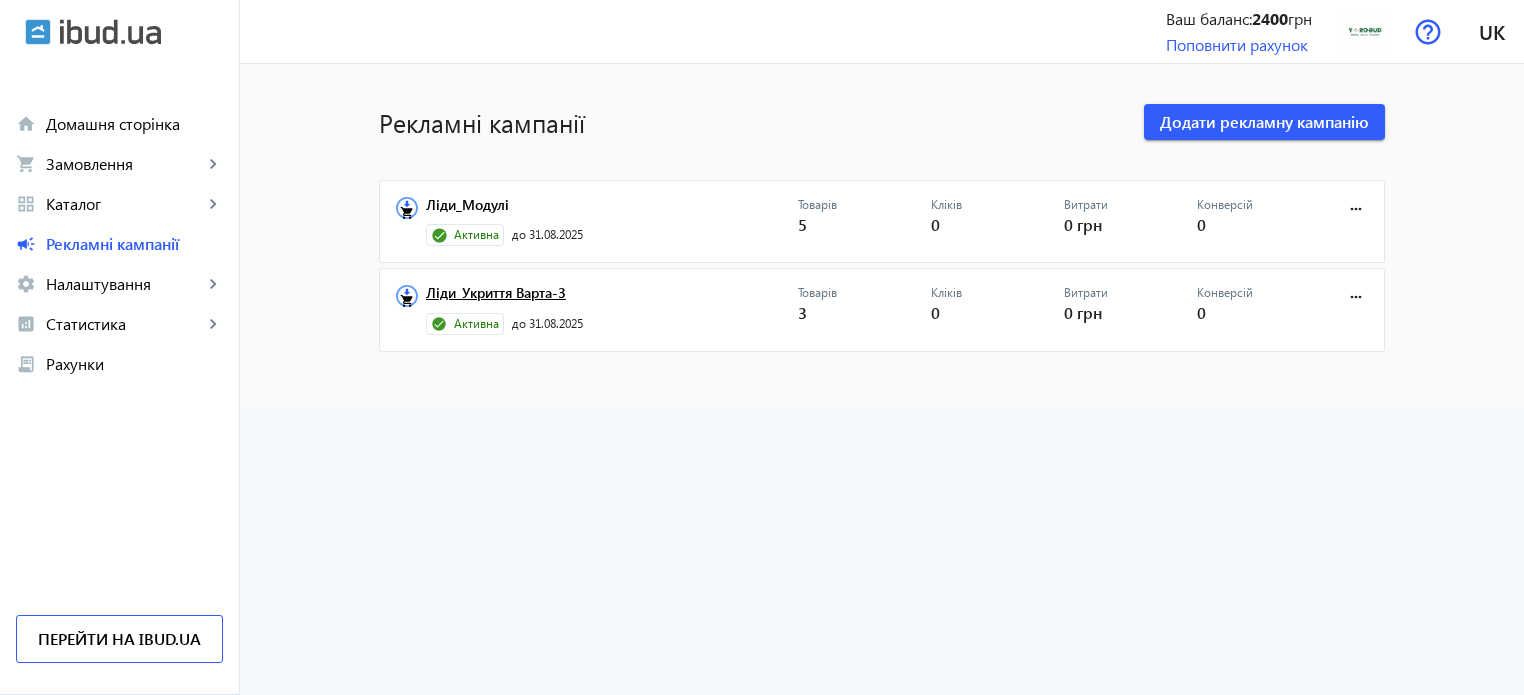 click on "Ліди_Укриття Варта-3" at bounding box center (612, 299) 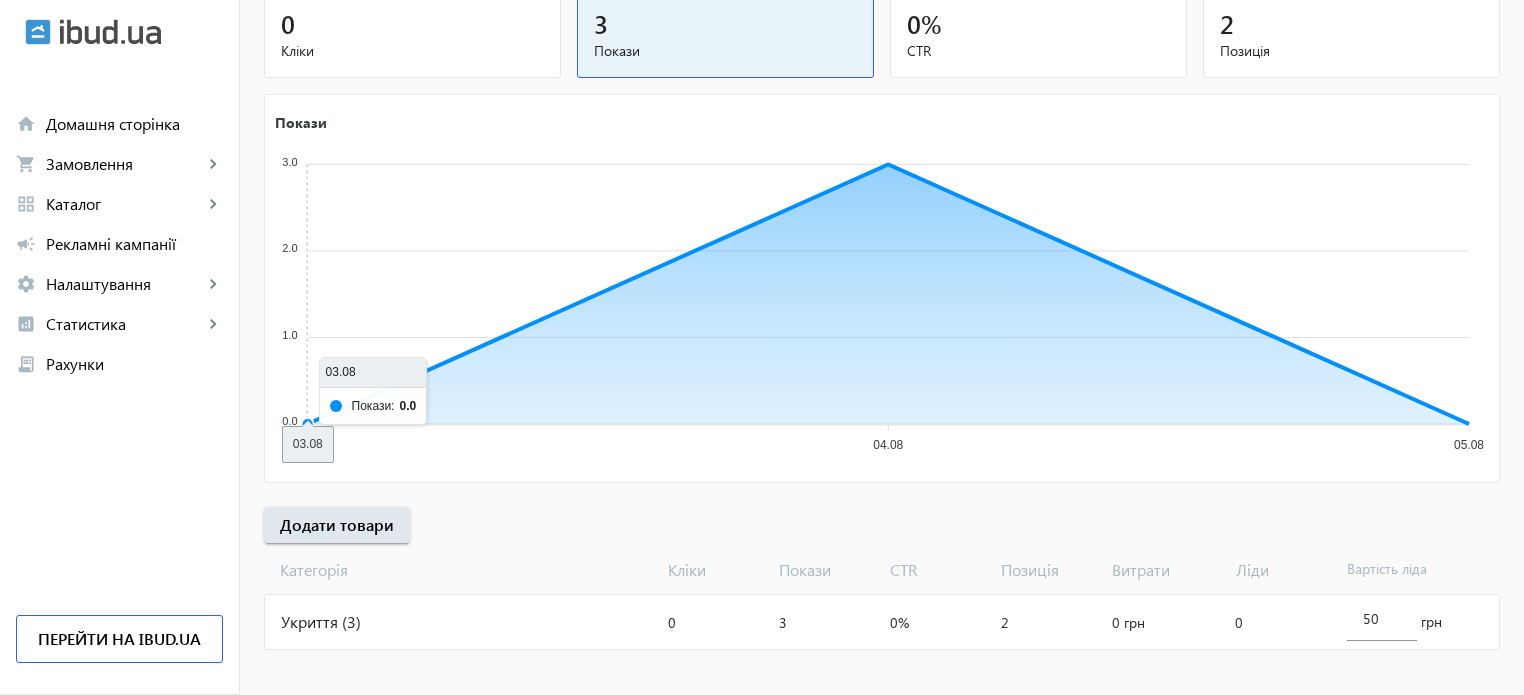 scroll, scrollTop: 271, scrollLeft: 0, axis: vertical 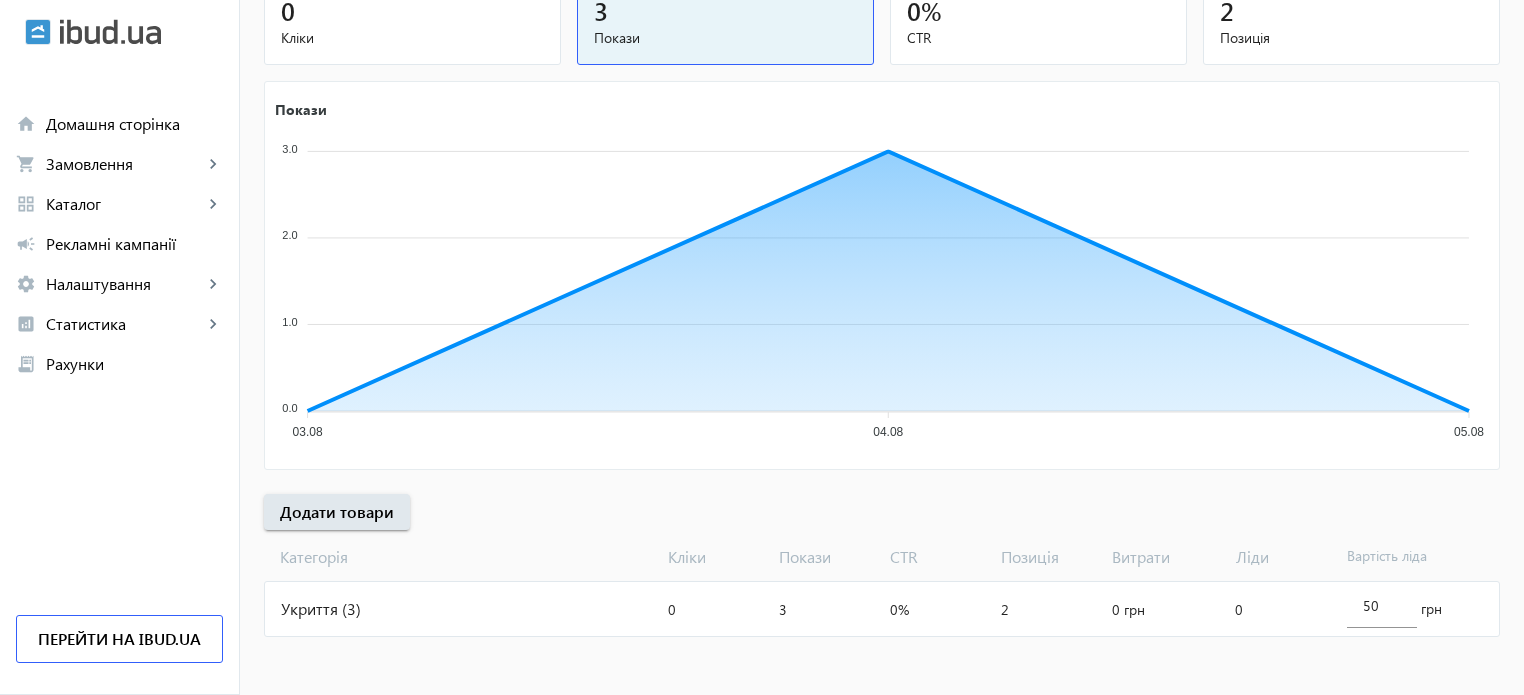 click on "Укриття (3)" 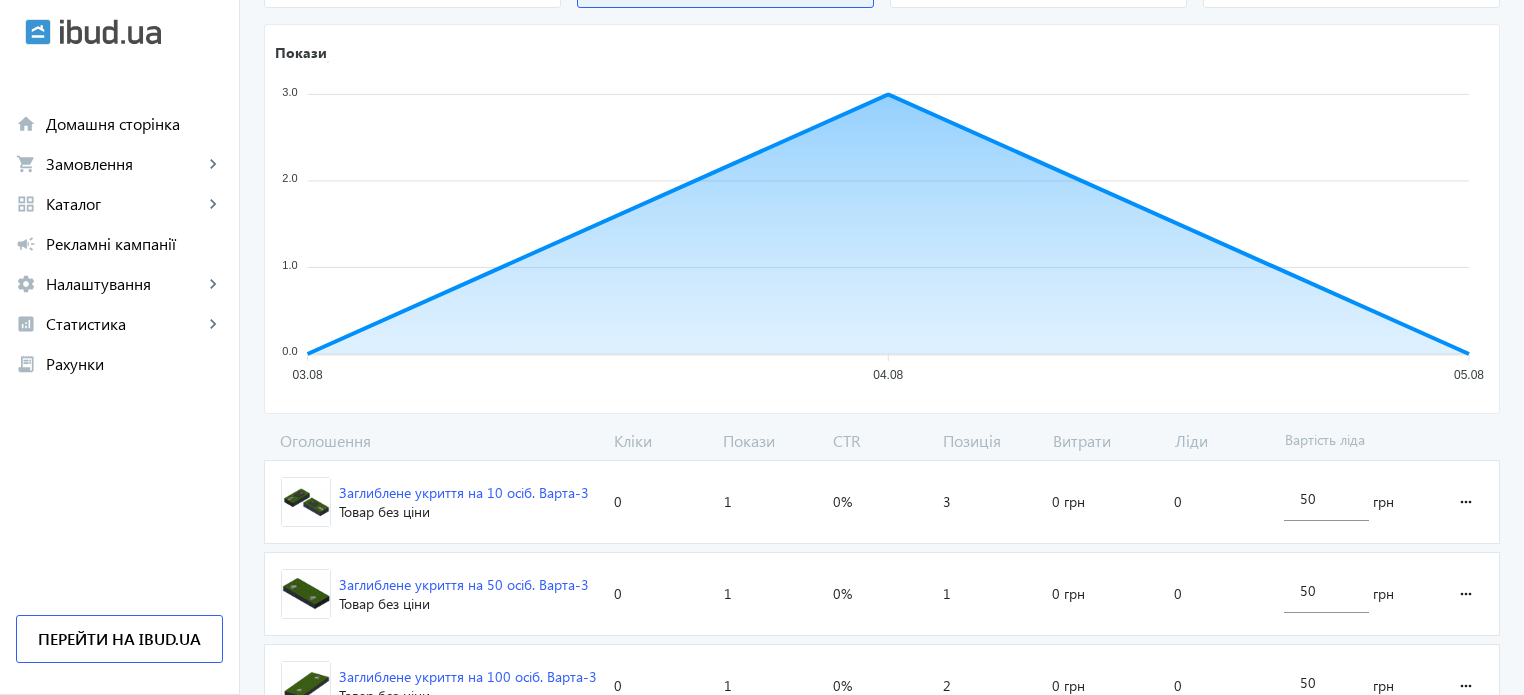scroll, scrollTop: 394, scrollLeft: 0, axis: vertical 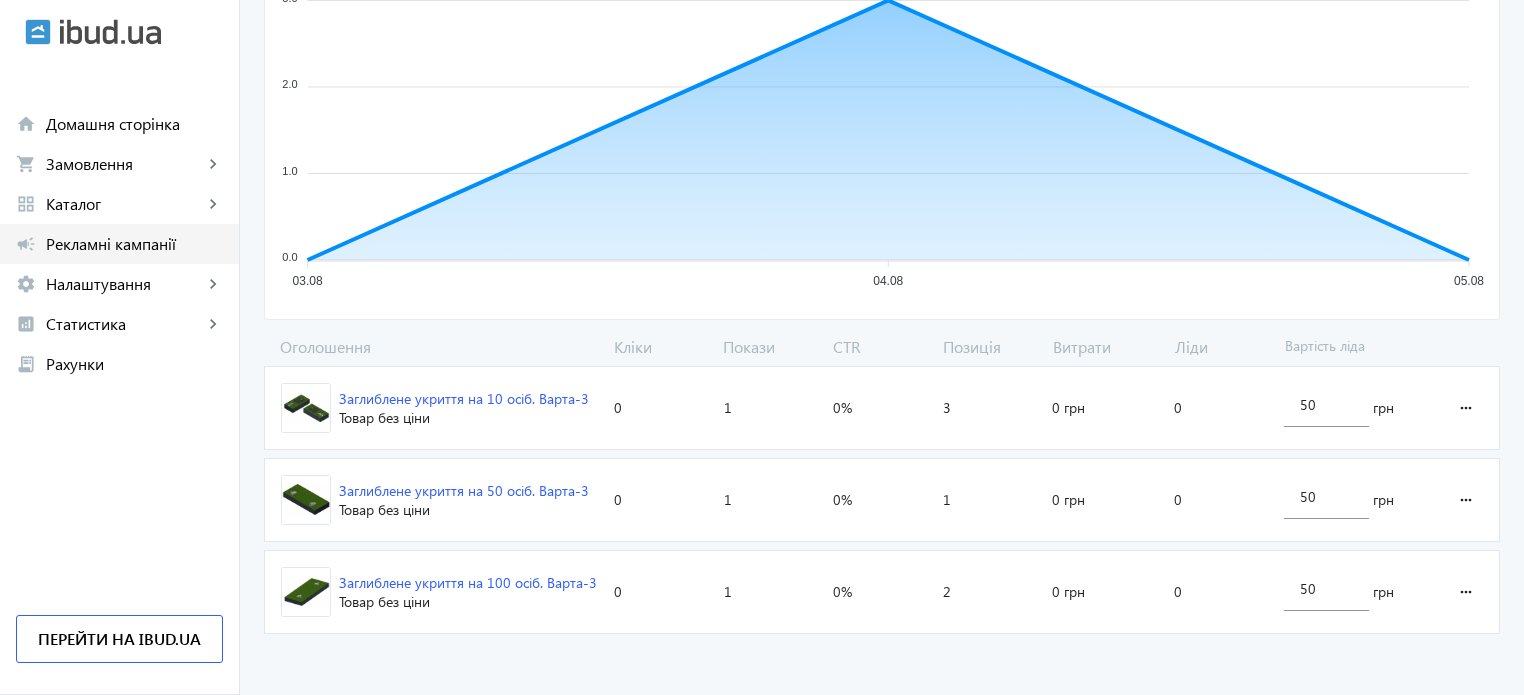 click on "Рекламні кампанії" 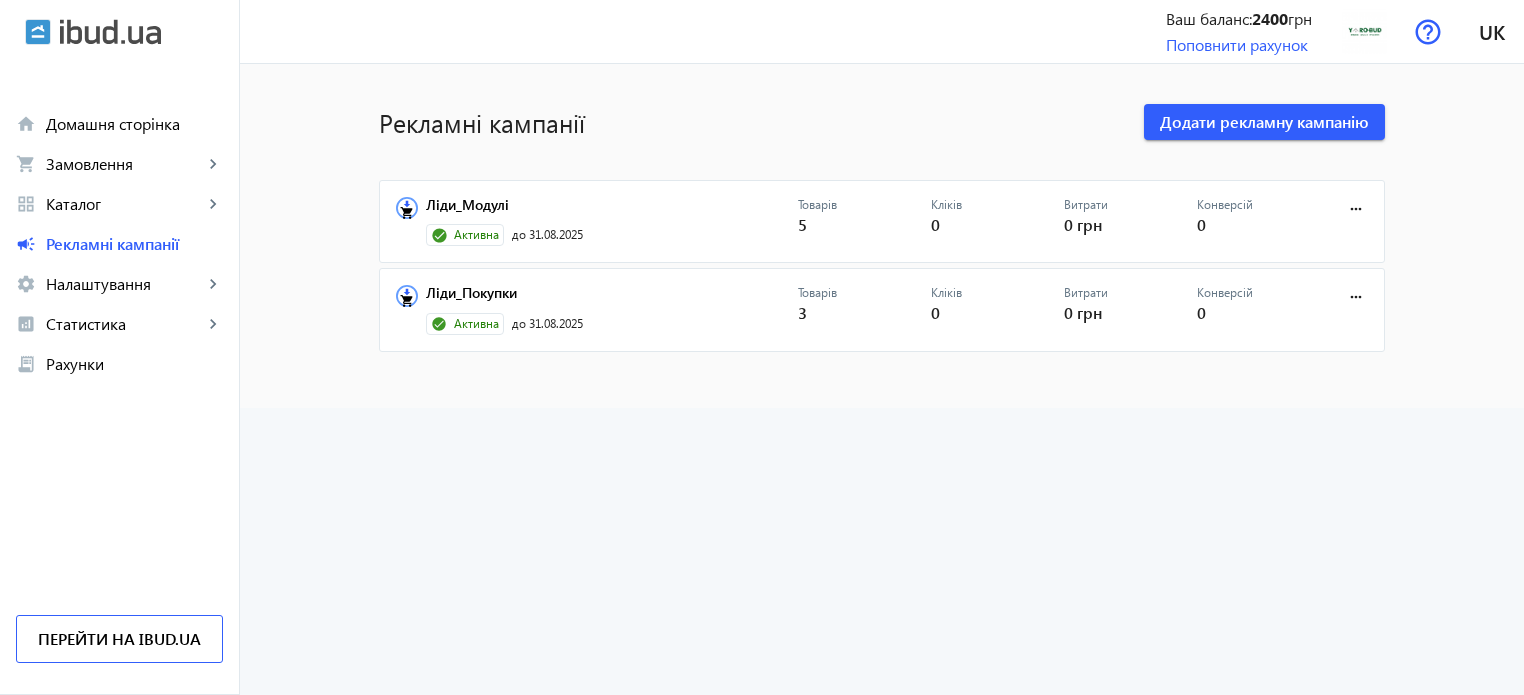 scroll, scrollTop: 0, scrollLeft: 0, axis: both 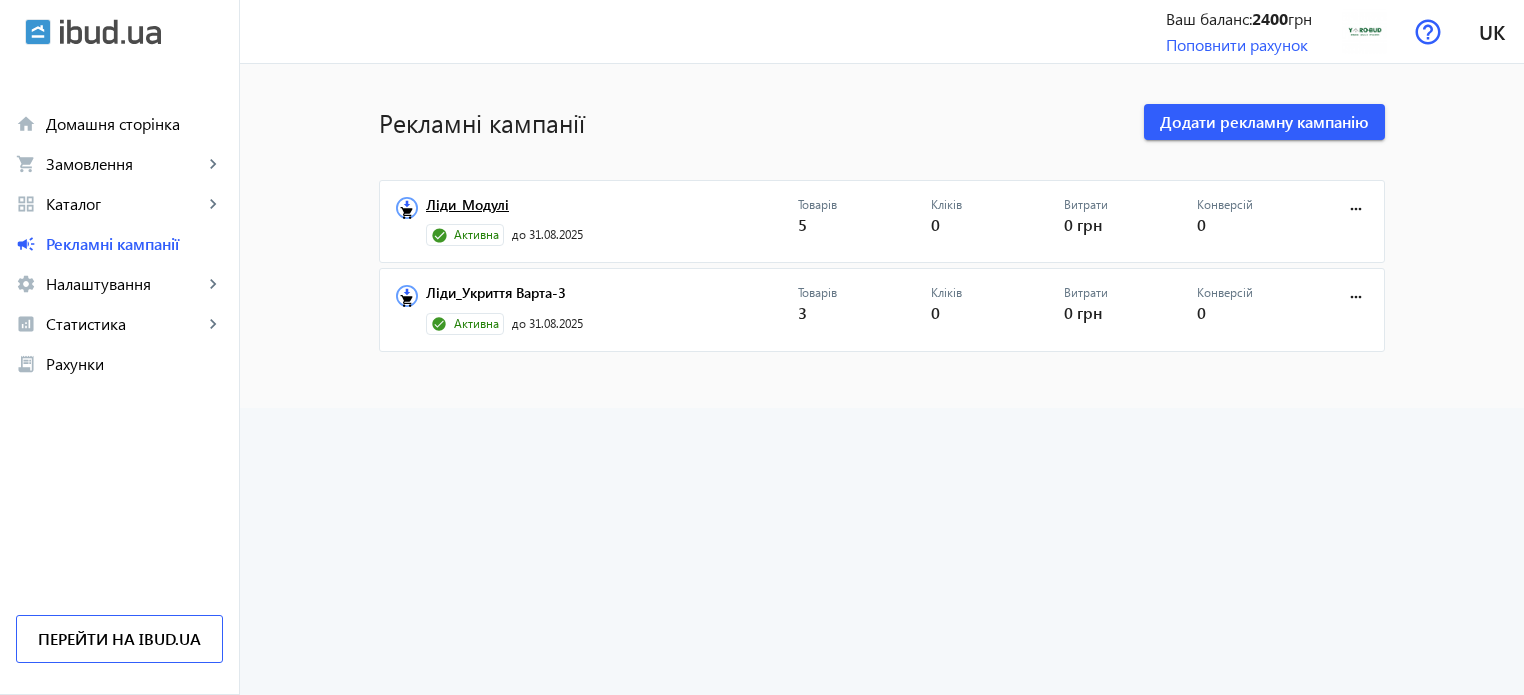 click on "Ліди_Модулі" at bounding box center (612, 211) 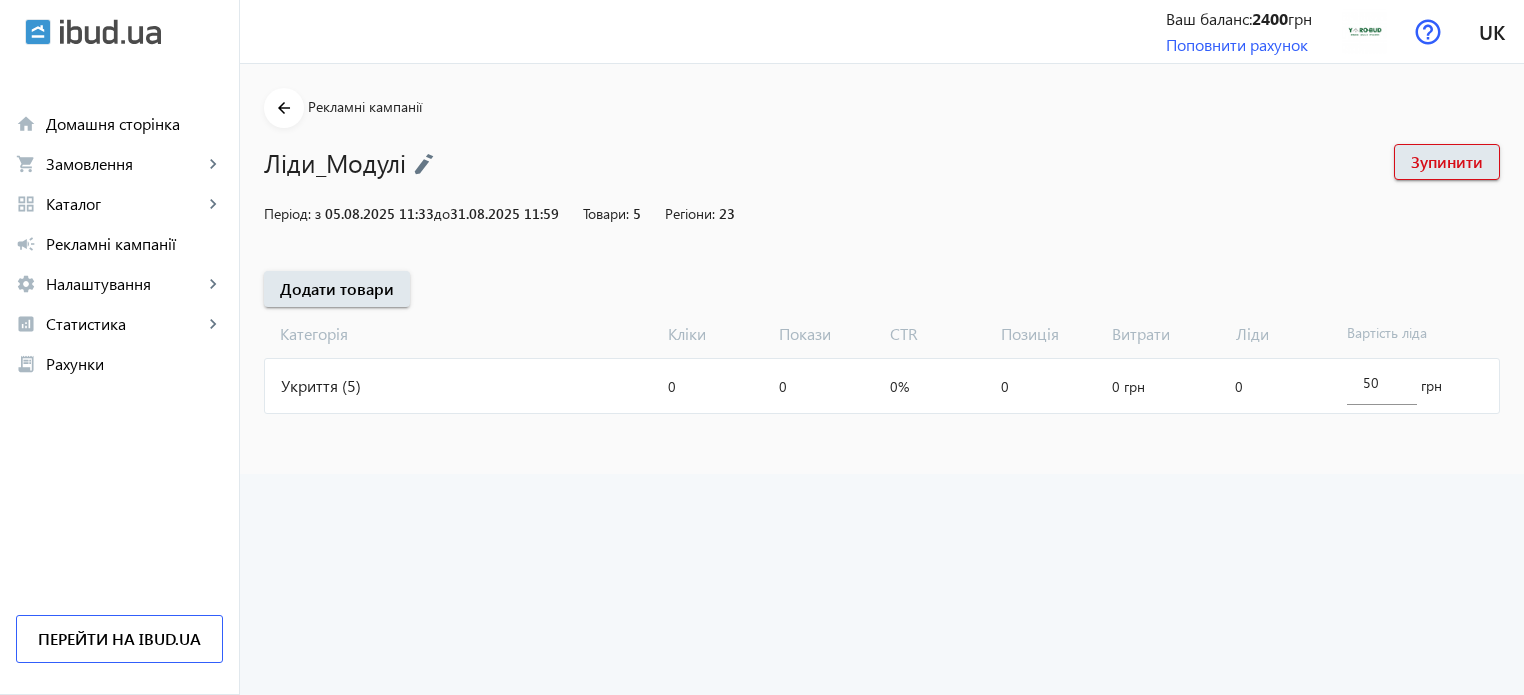 click on "Укриття (5)" 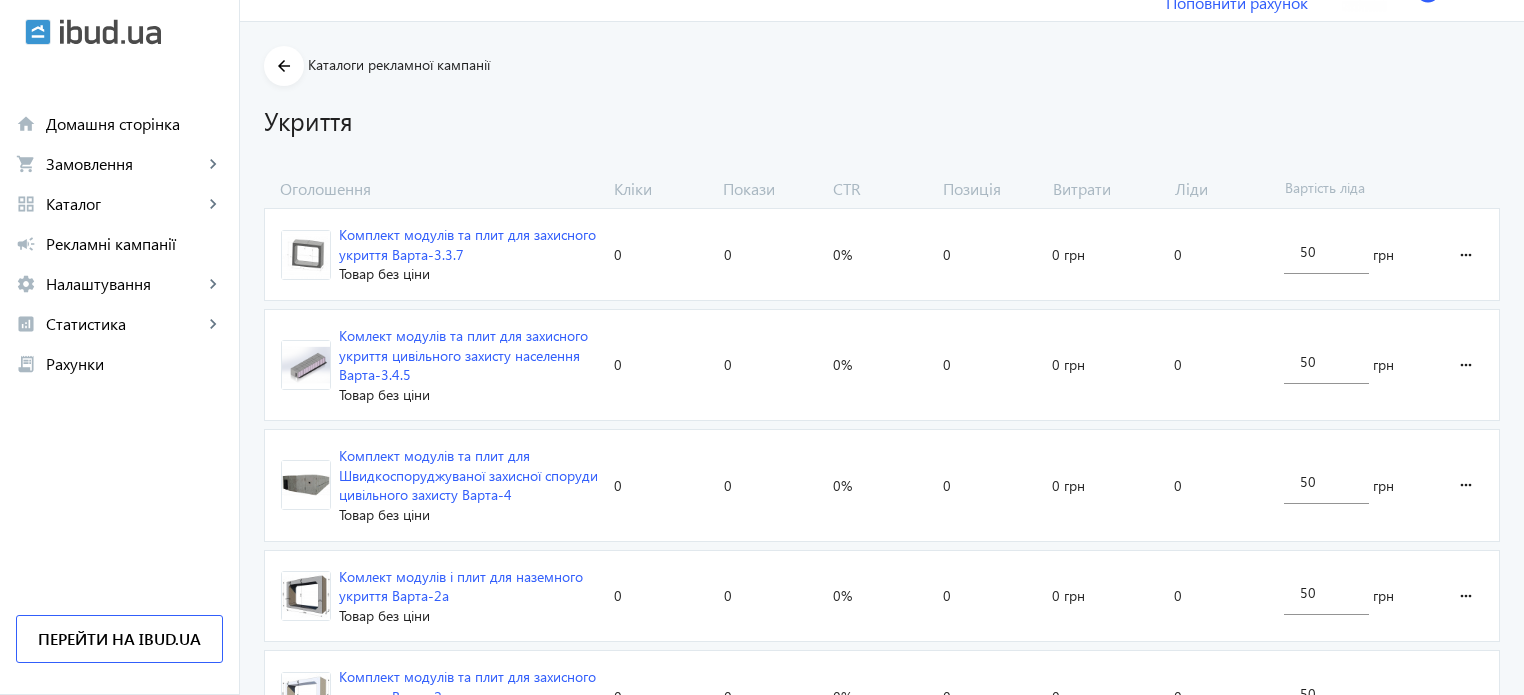 scroll, scrollTop: 152, scrollLeft: 0, axis: vertical 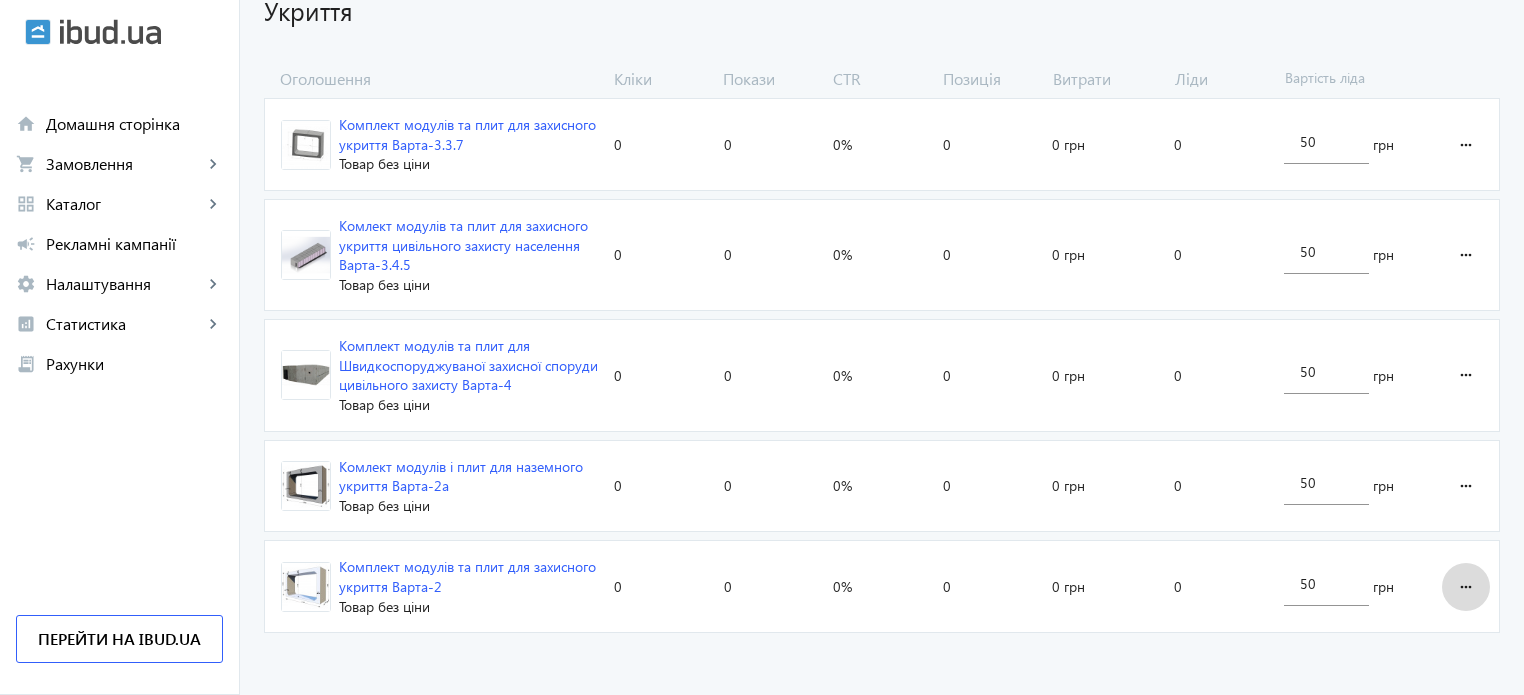 click 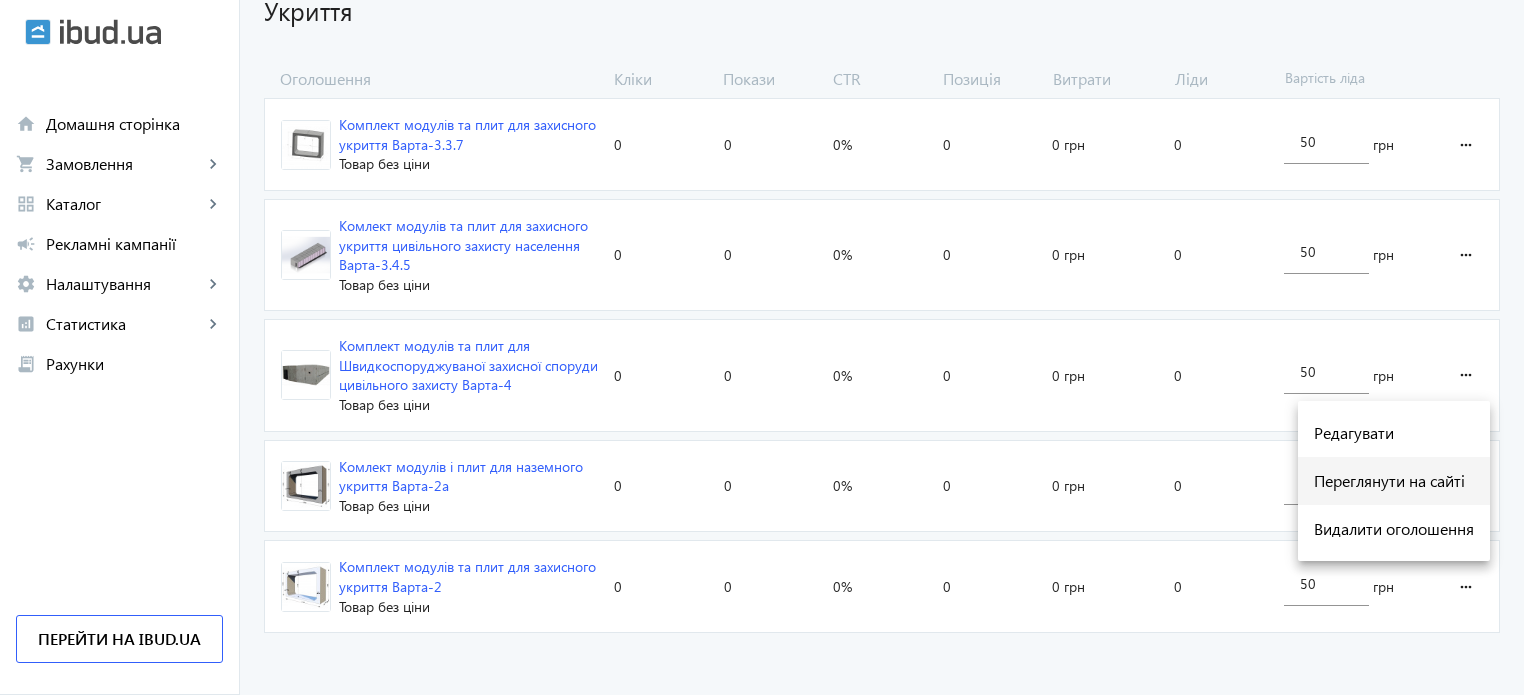 click on "Переглянути на сайті" at bounding box center (1394, 481) 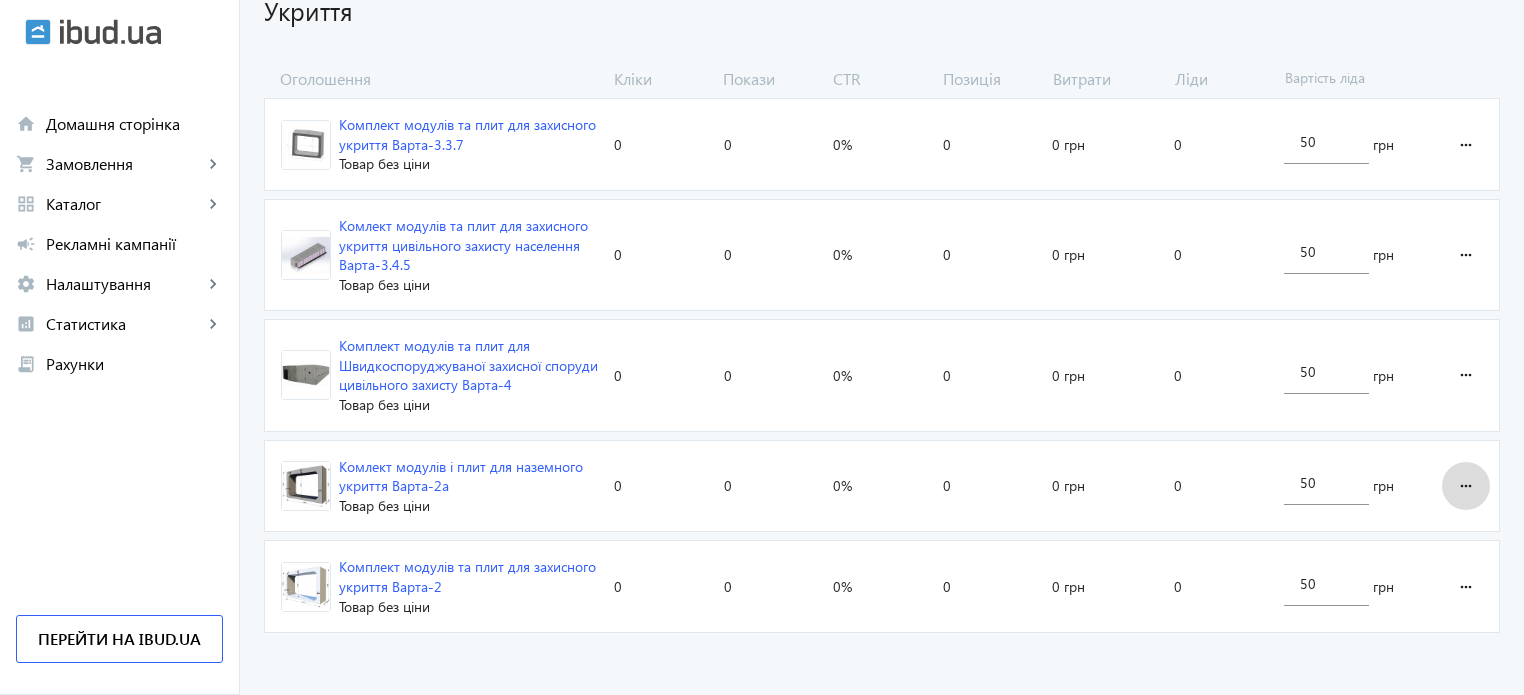 click on "more_horiz" 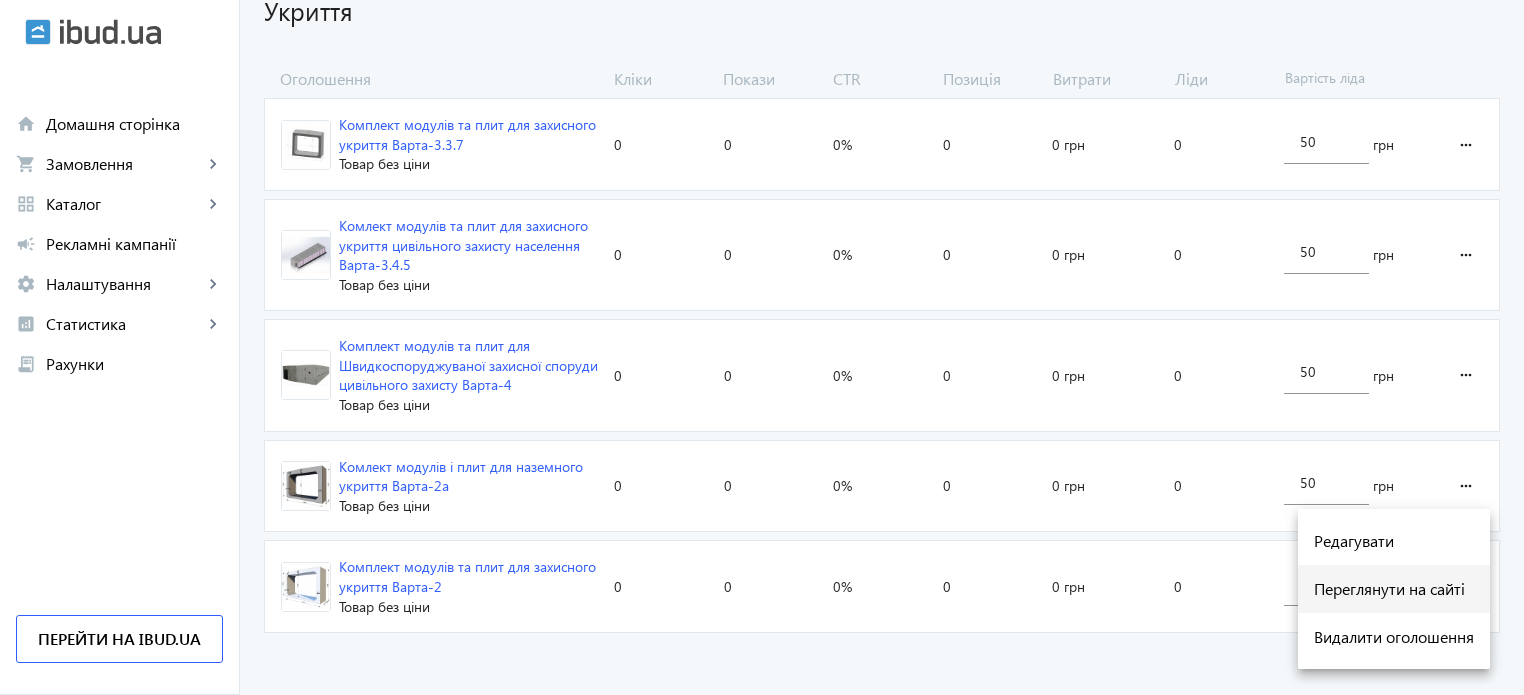 click on "Переглянути на сайті" at bounding box center [1394, 589] 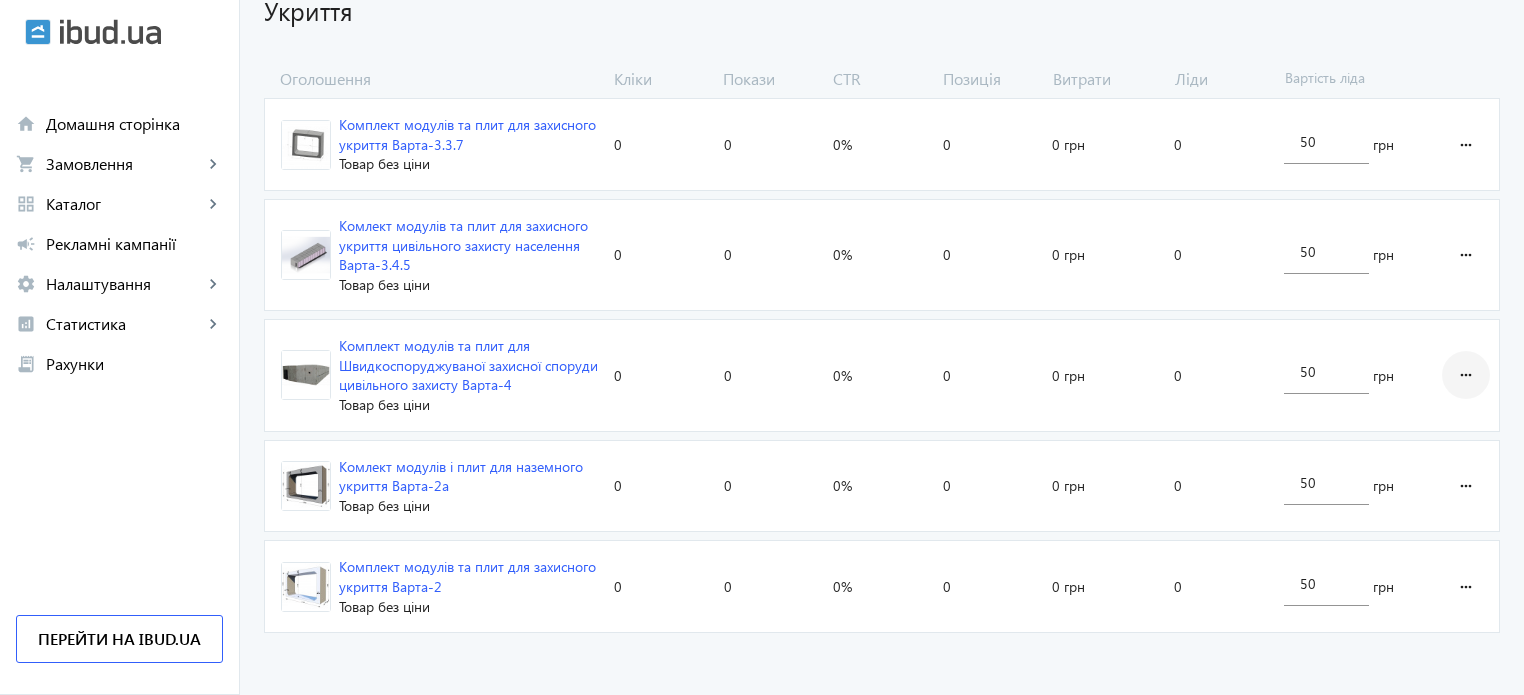 click on "more_horiz" 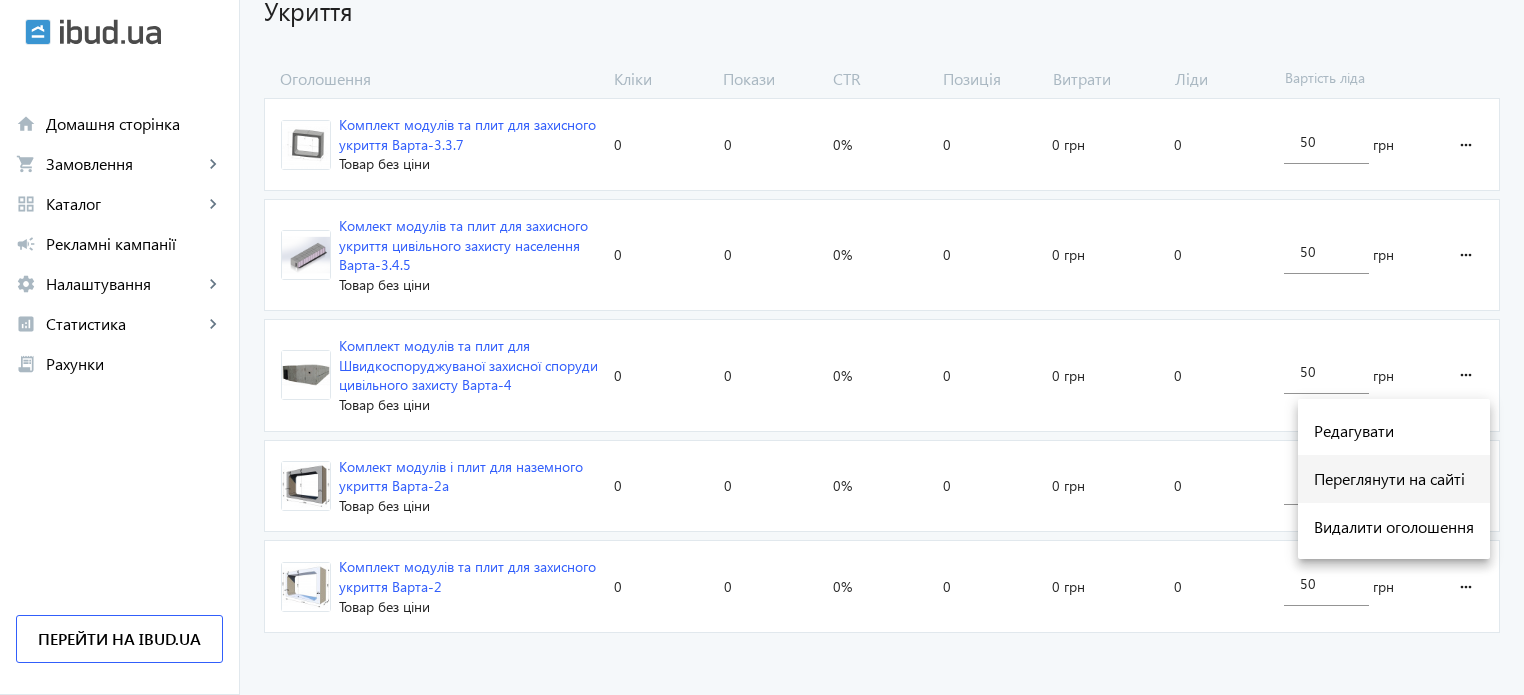 click on "Переглянути на сайті" at bounding box center [1394, 479] 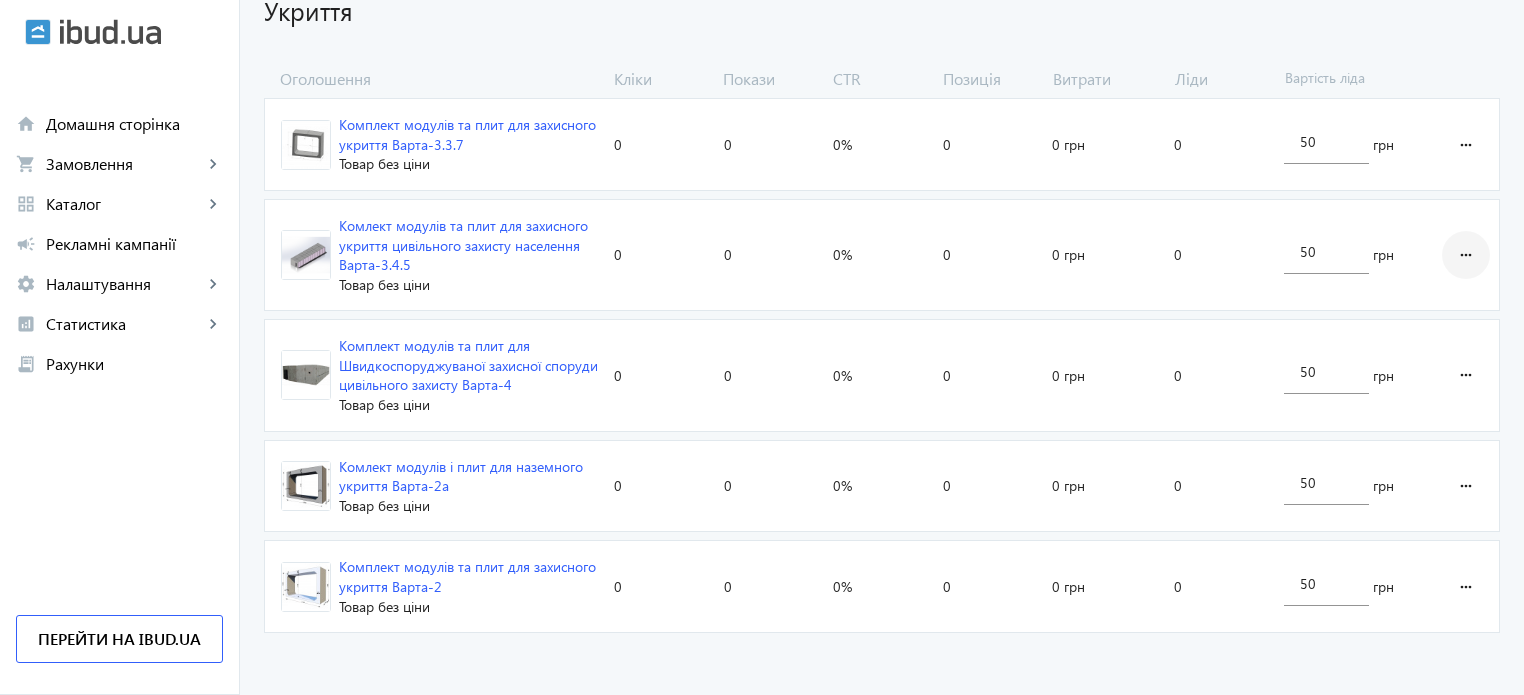 click on "more_horiz" 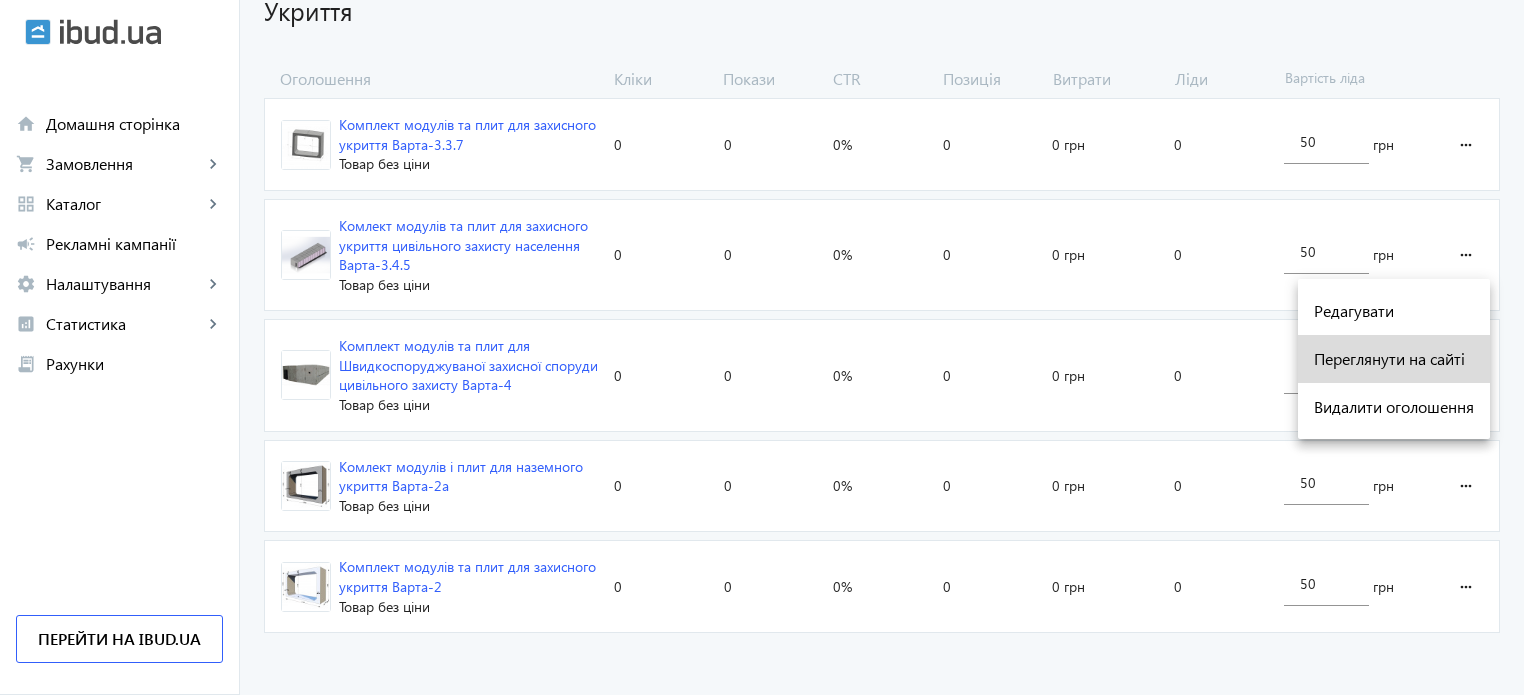 click on "Переглянути на сайті" at bounding box center (1394, 359) 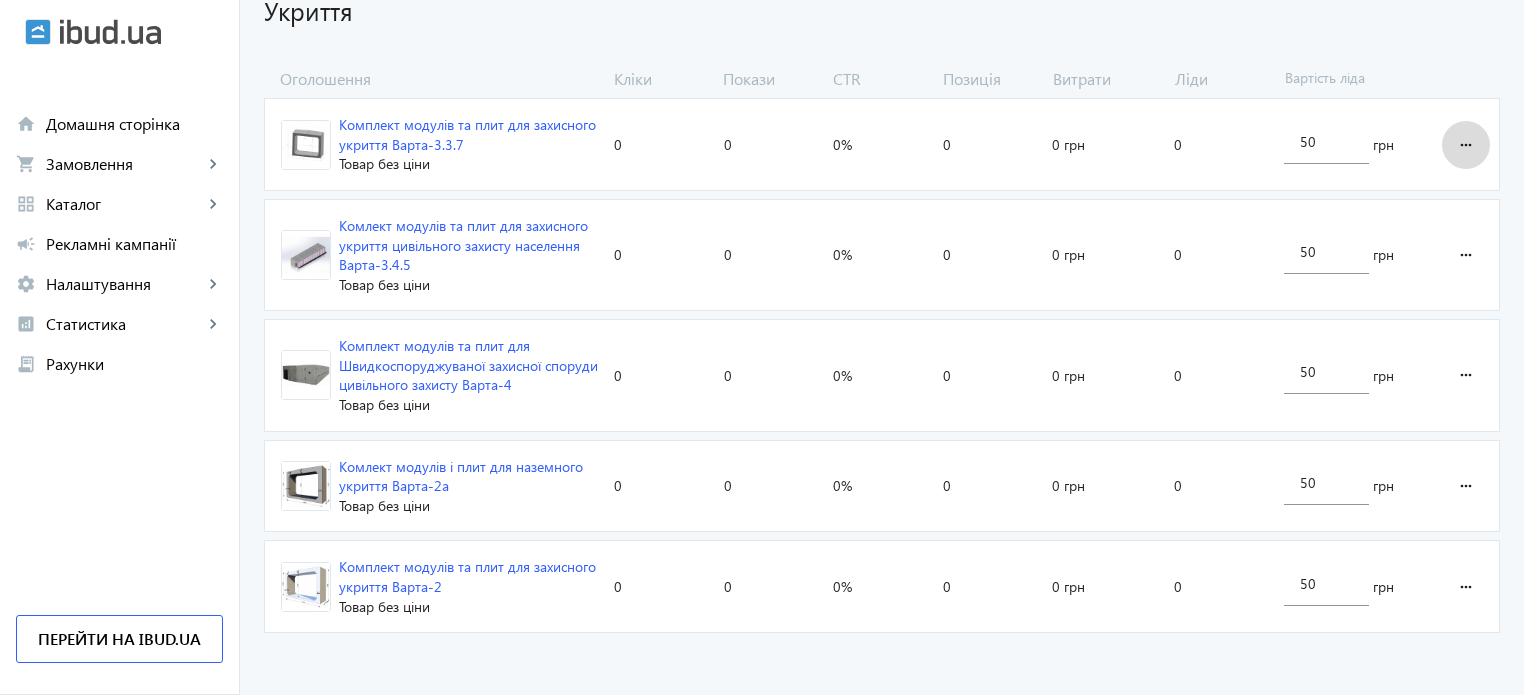 click on "more_horiz" 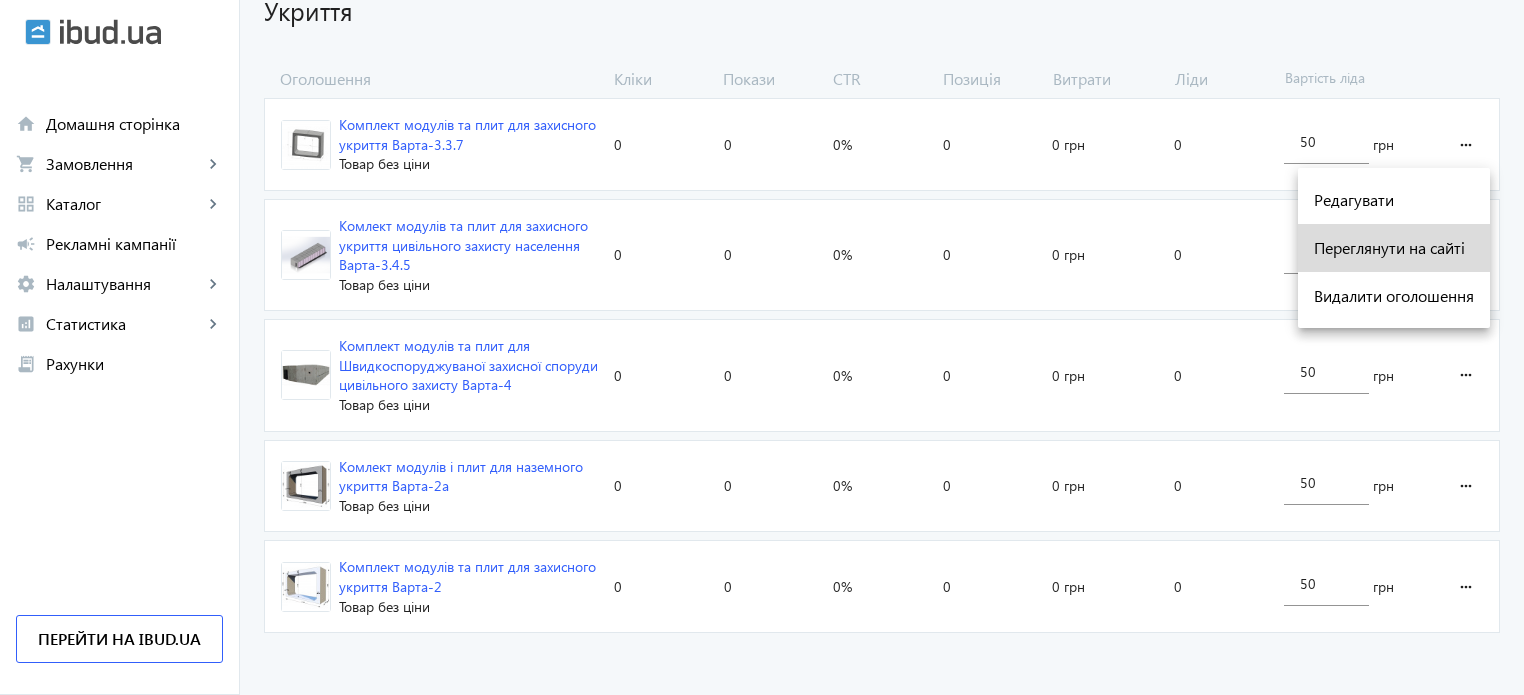 click on "Переглянути на сайті" at bounding box center (1394, 248) 